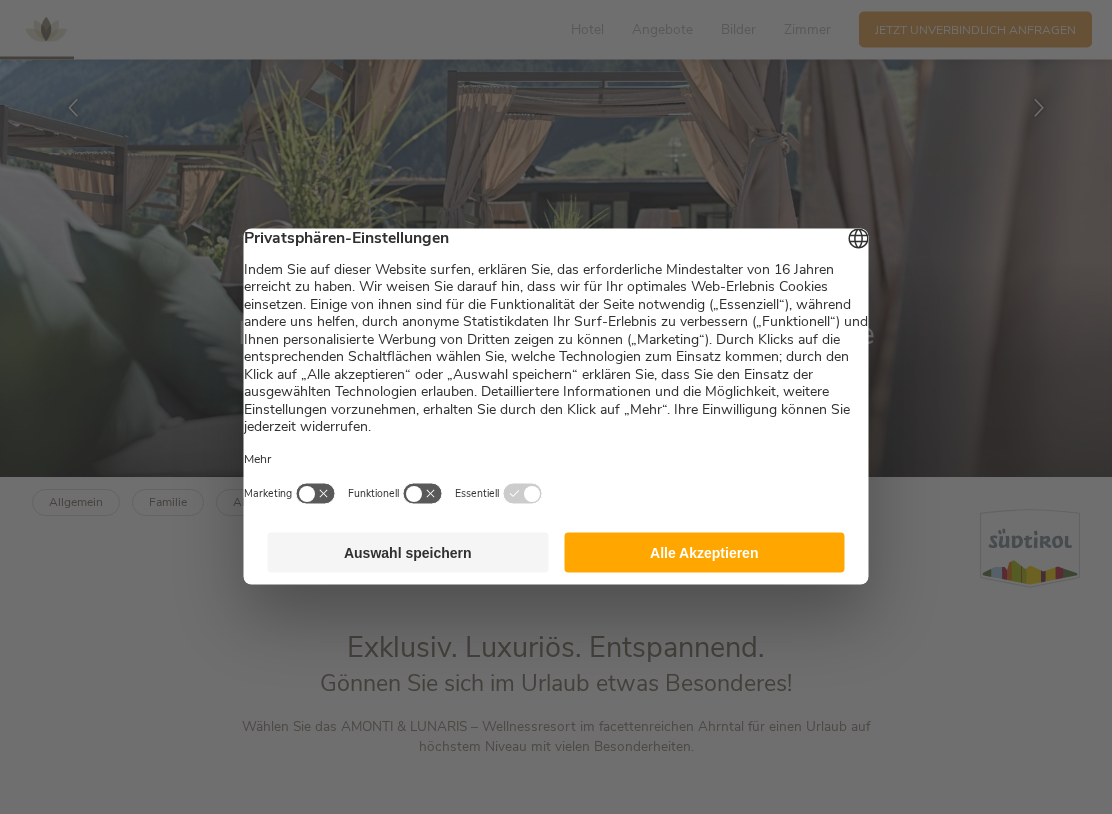 scroll, scrollTop: 337, scrollLeft: 0, axis: vertical 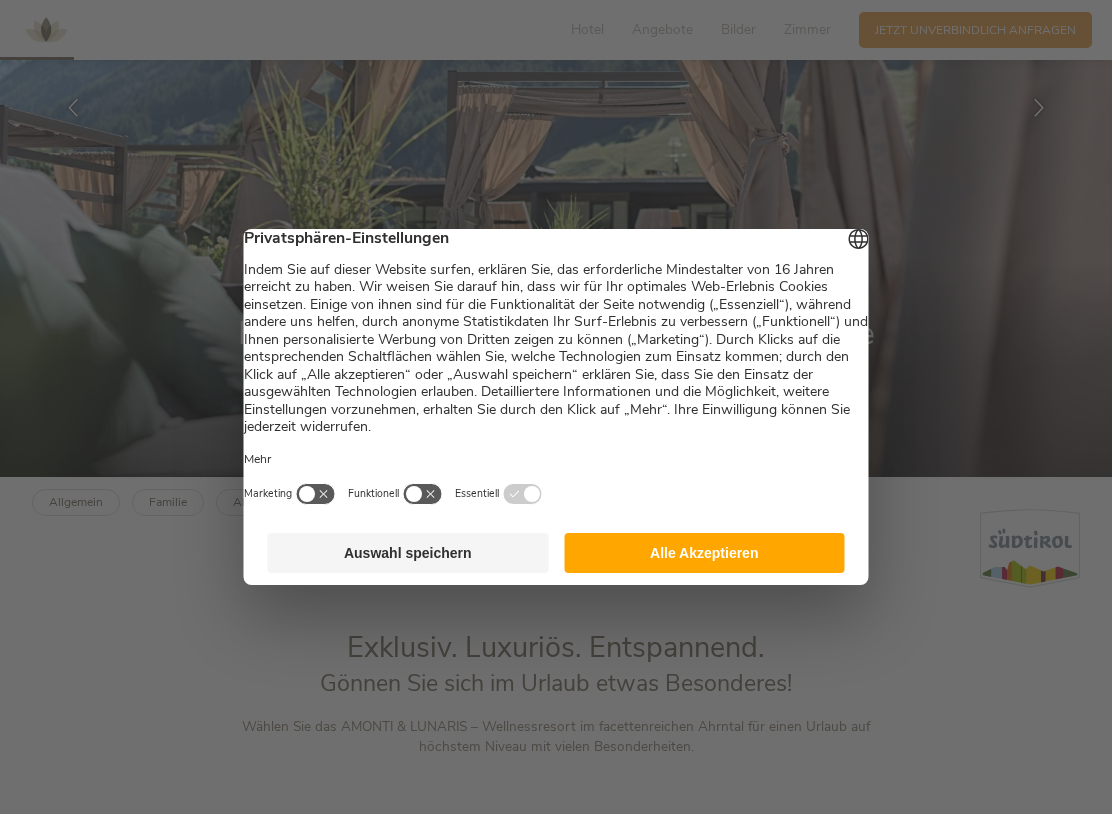 click on "Alle Akzeptieren" at bounding box center (704, 553) 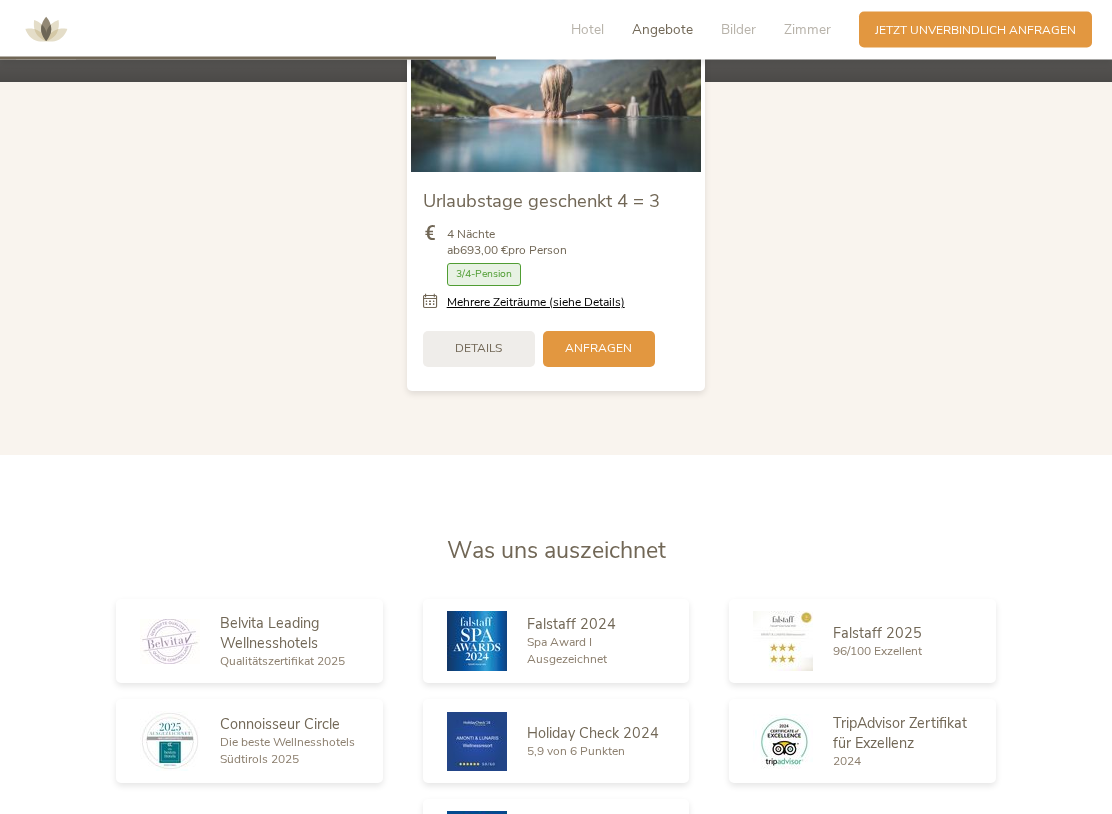 scroll, scrollTop: 2302, scrollLeft: 0, axis: vertical 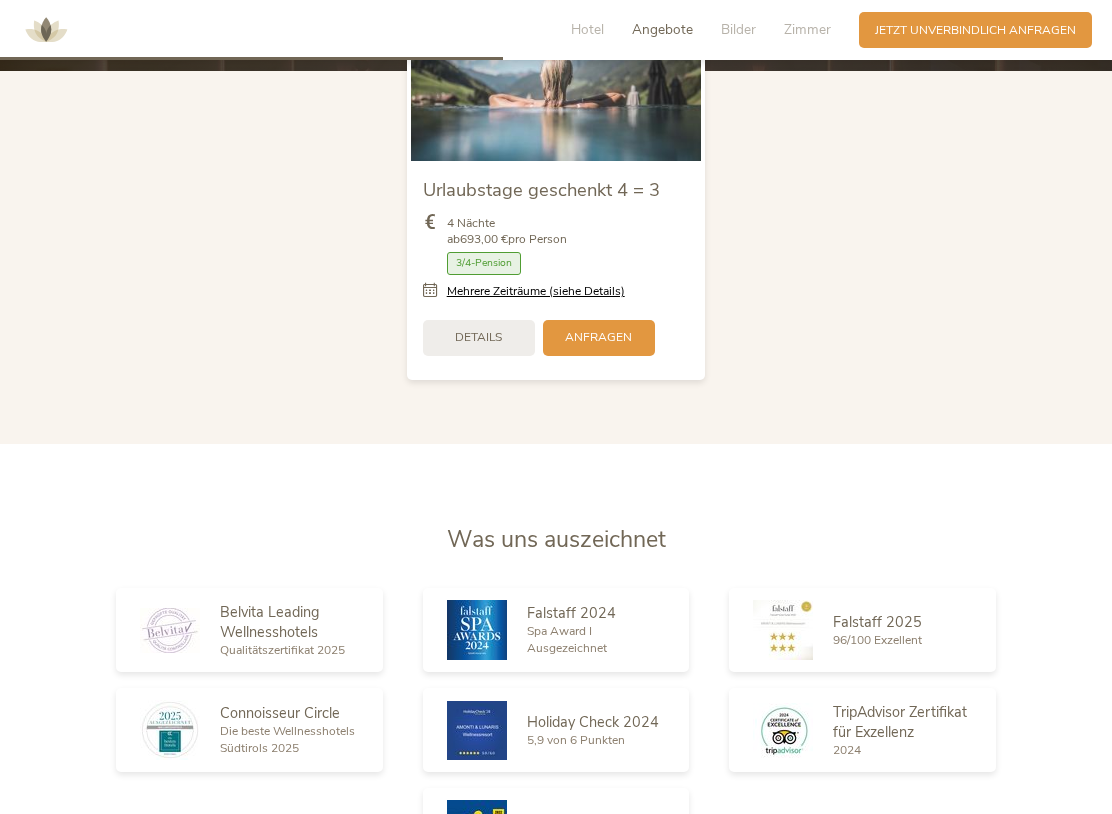 click on "Anfragen" at bounding box center [599, 338] 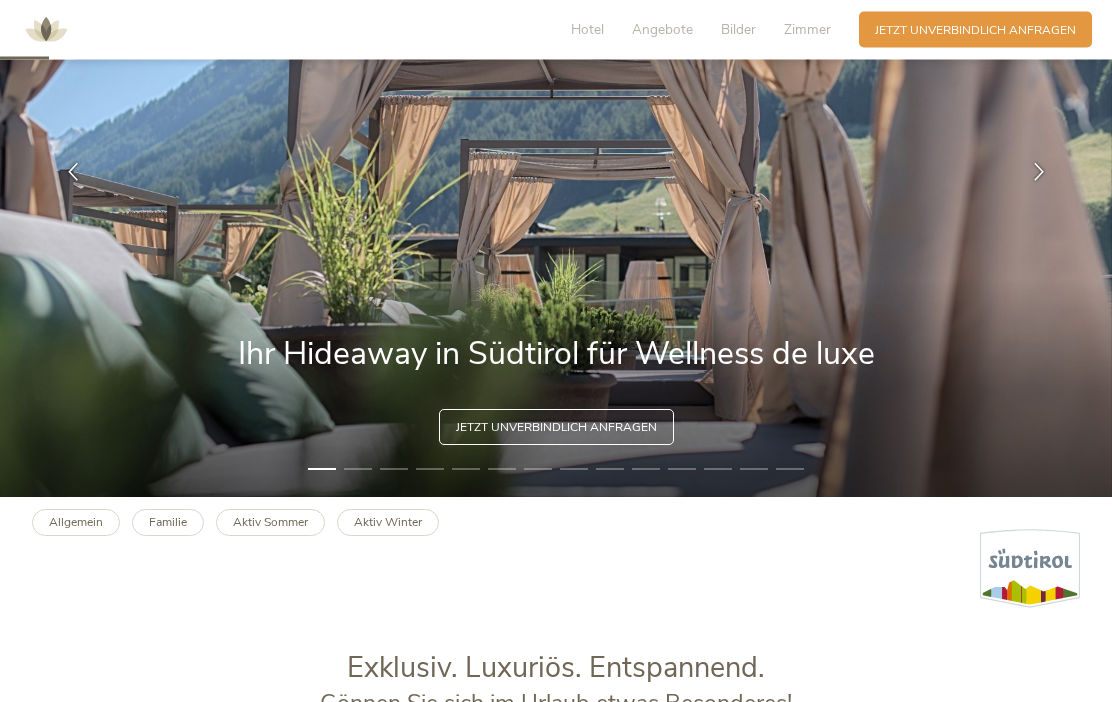 scroll, scrollTop: 228, scrollLeft: 0, axis: vertical 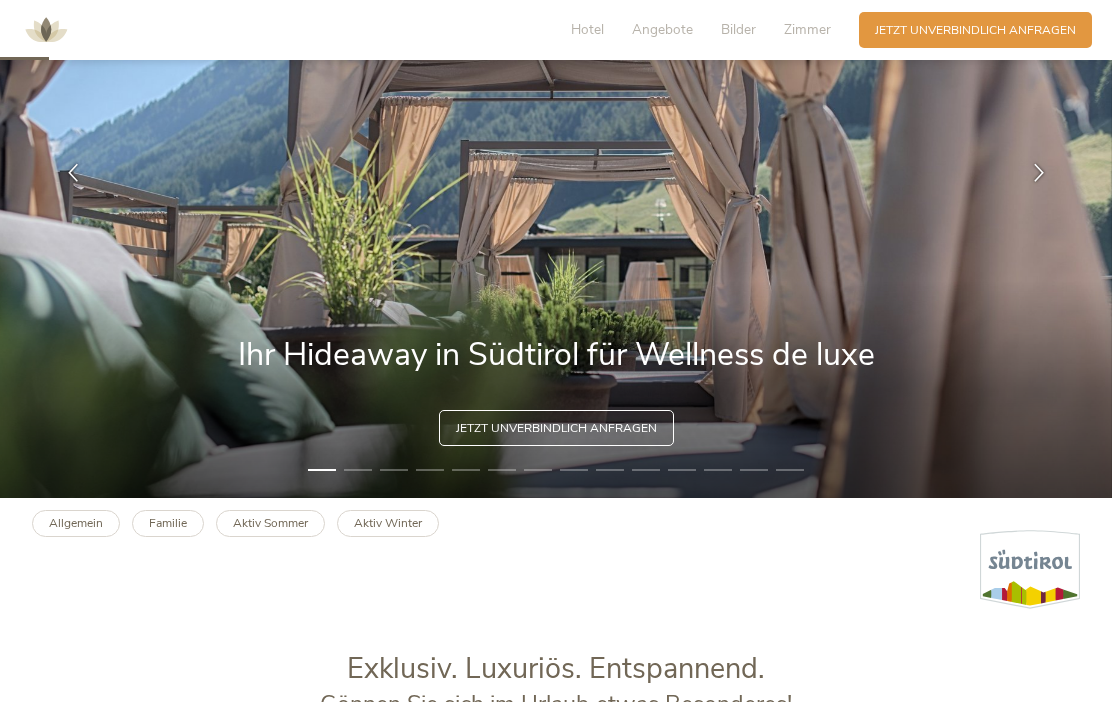 click at bounding box center [1039, 173] 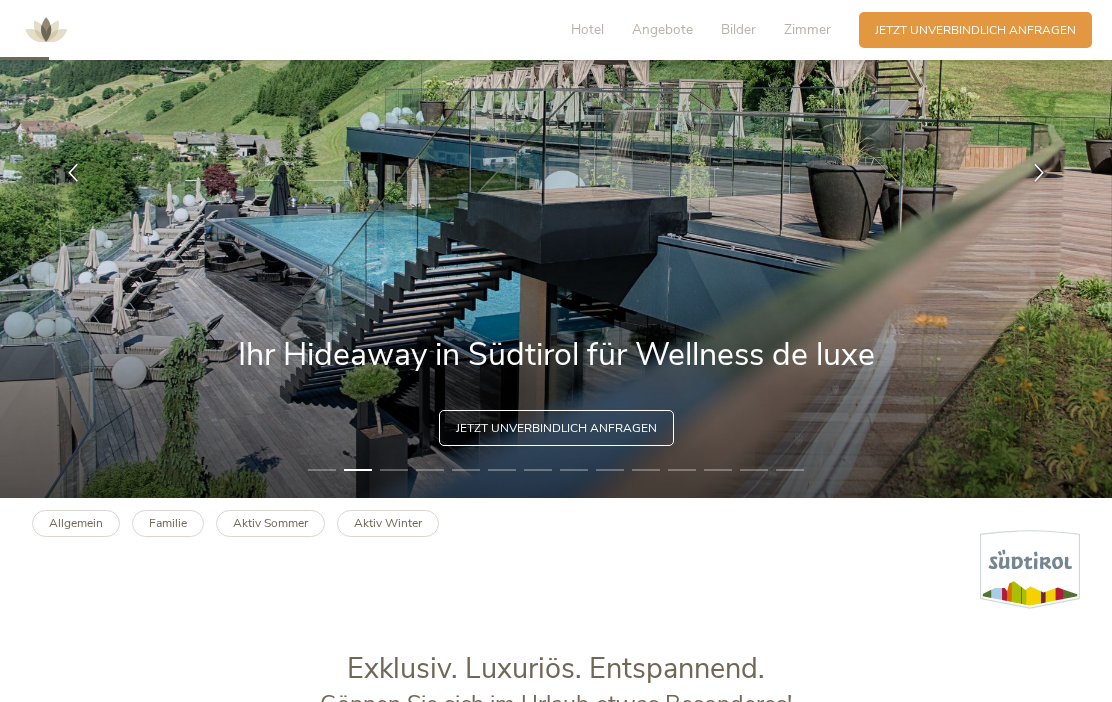 click on "Jetzt unverbindlich anfragen" at bounding box center (556, 428) 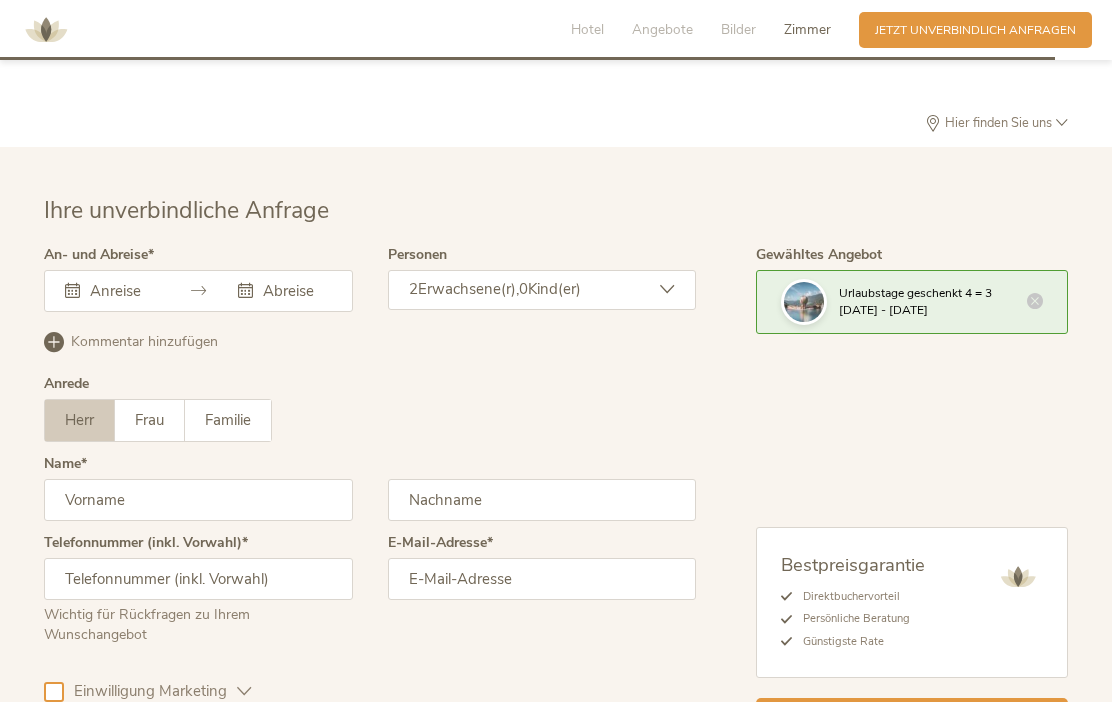 scroll, scrollTop: 5040, scrollLeft: 0, axis: vertical 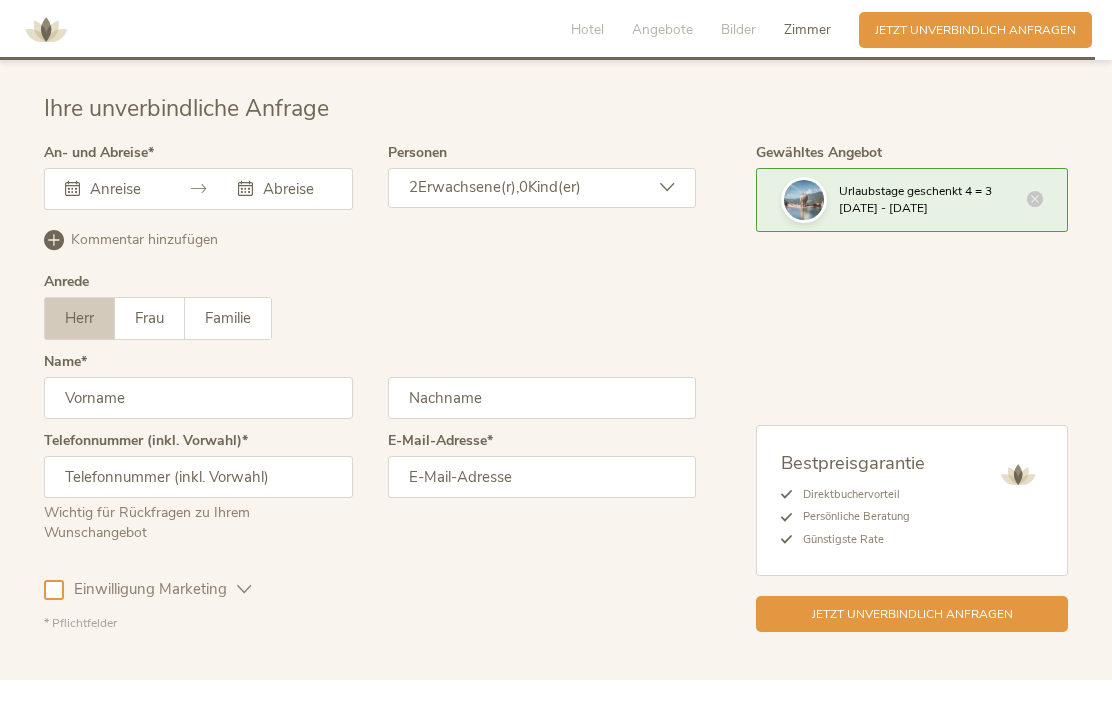 click at bounding box center [72, 188] 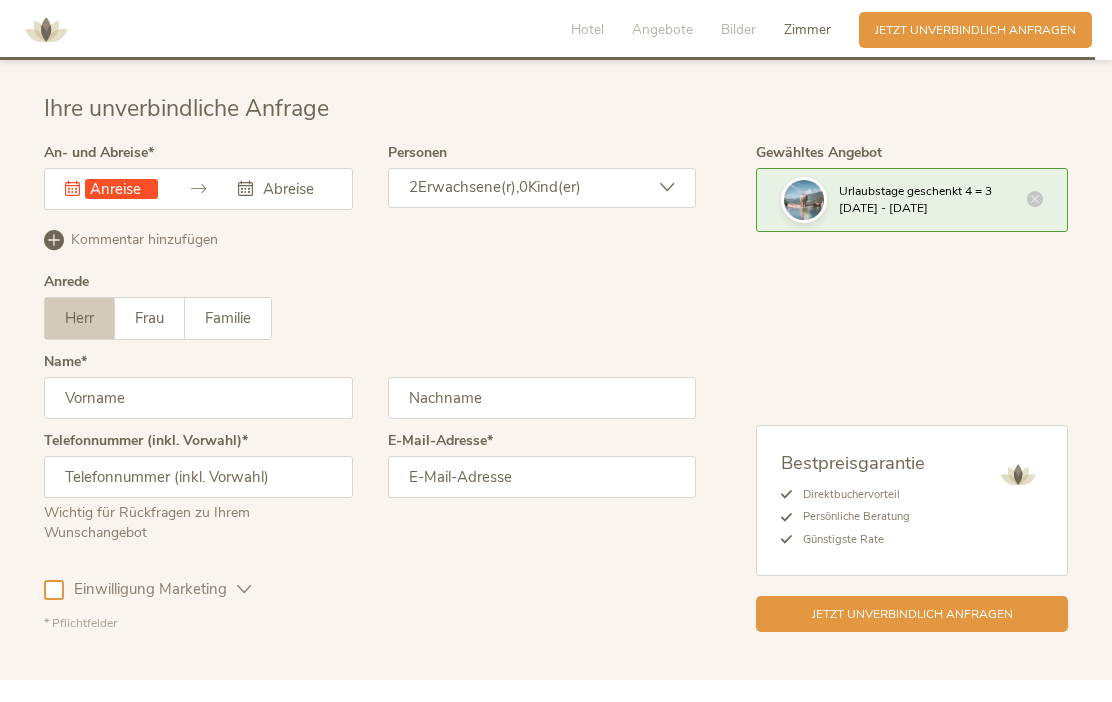 click on "Dieses Feld muss ausgefüllt werden.
[MONTH]  [YEAR]
Mo Di Mi Do Fr Sa So
28 29 30 31 1 2 3 4 5 6 7 8 9 10 11 12 13 14 15 16 17 18 19 20 21 22 23 24 25 26 27 28 29 30 31 1 2 3 4 5 6 7 [MONTH]  [YEAR]
Mo Di Mi Do Fr Sa So
28 29 30 31 1 2 3 4 5 6 7 8 9 10 11 12 13 14 15 16 17 18 19 20 21 22 23 24 25 26 27 28 29 30 31 1 2 3 4 5 6 7" at bounding box center [198, 189] 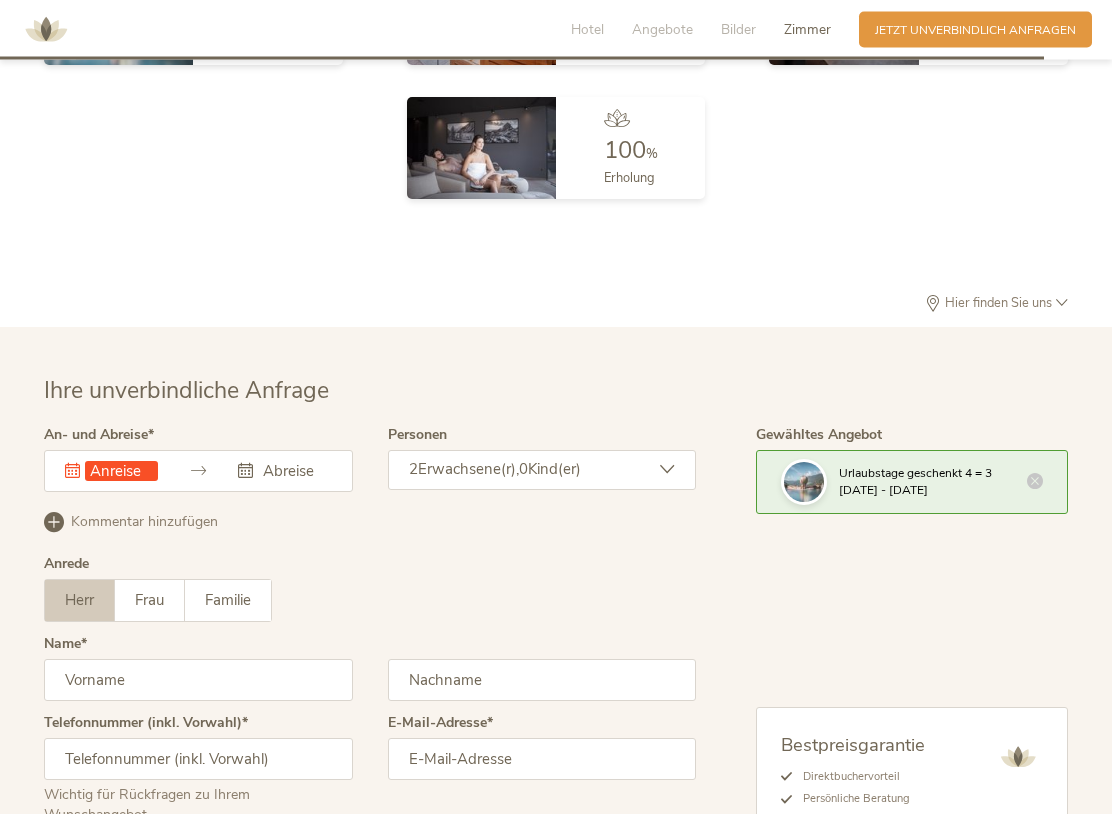 scroll, scrollTop: 4847, scrollLeft: 0, axis: vertical 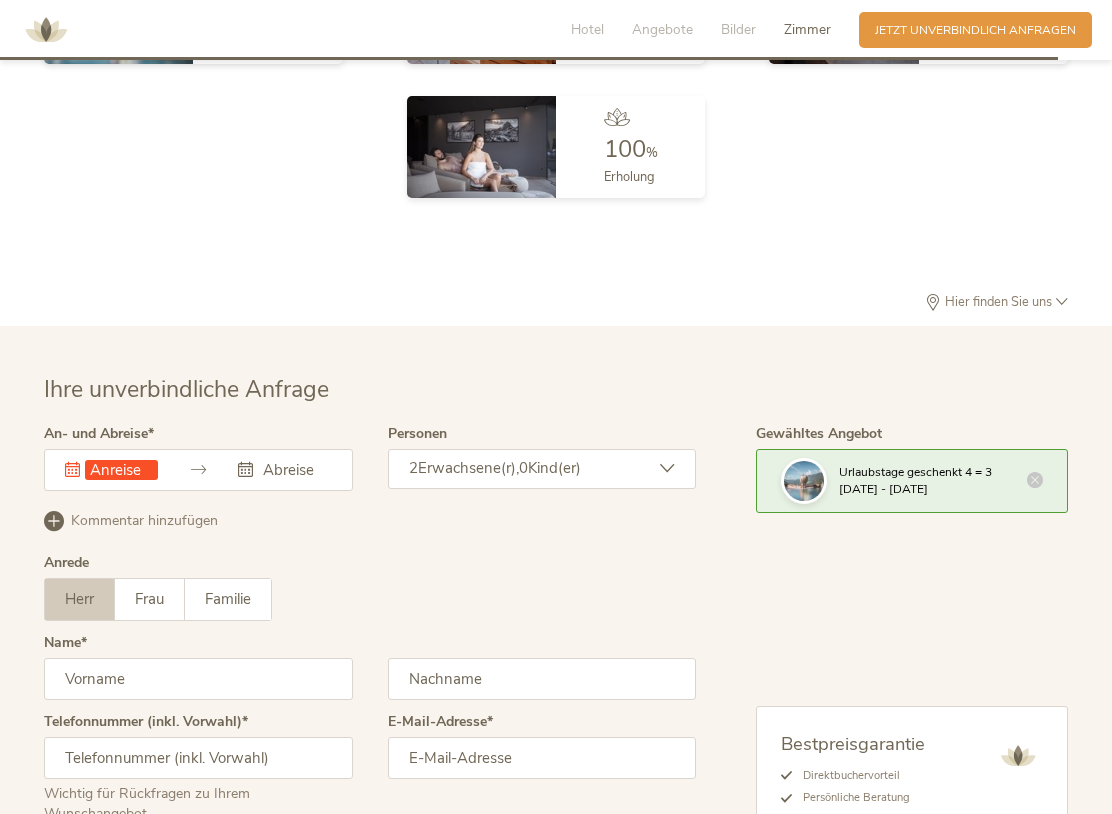 click on "Dieses Feld muss ausgefüllt werden." at bounding box center [198, 470] 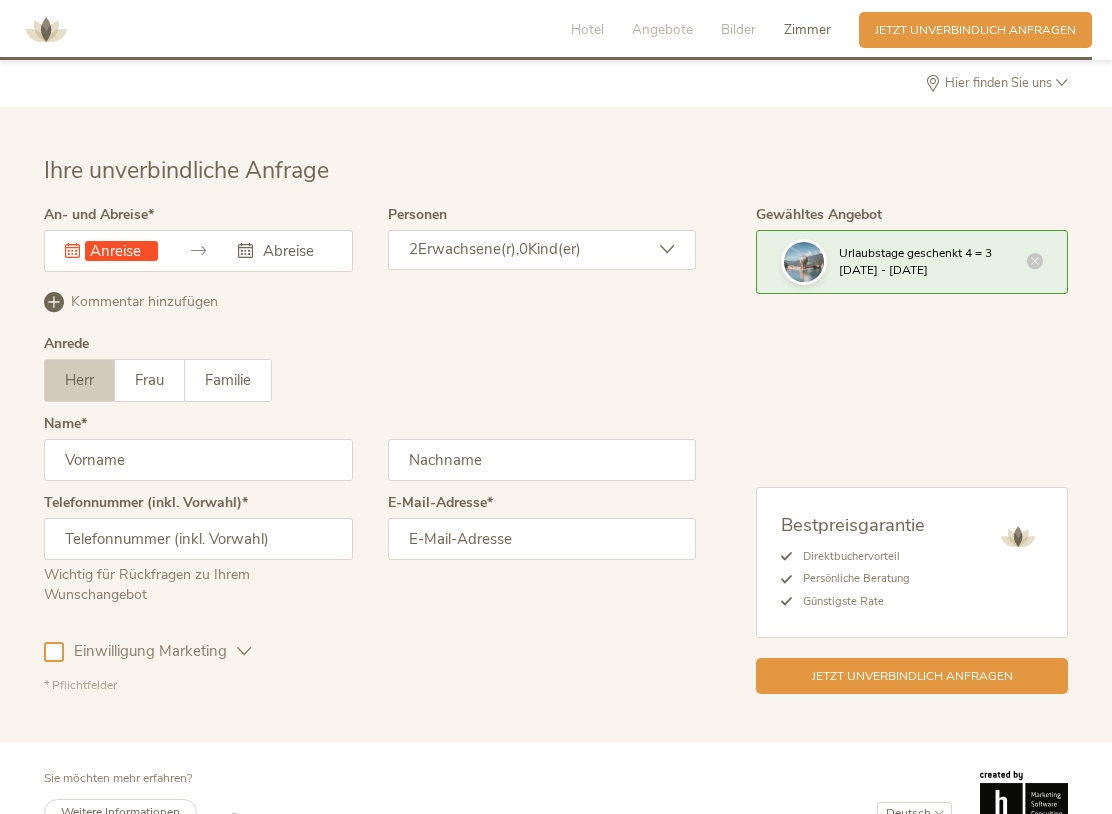 scroll, scrollTop: 5095, scrollLeft: 0, axis: vertical 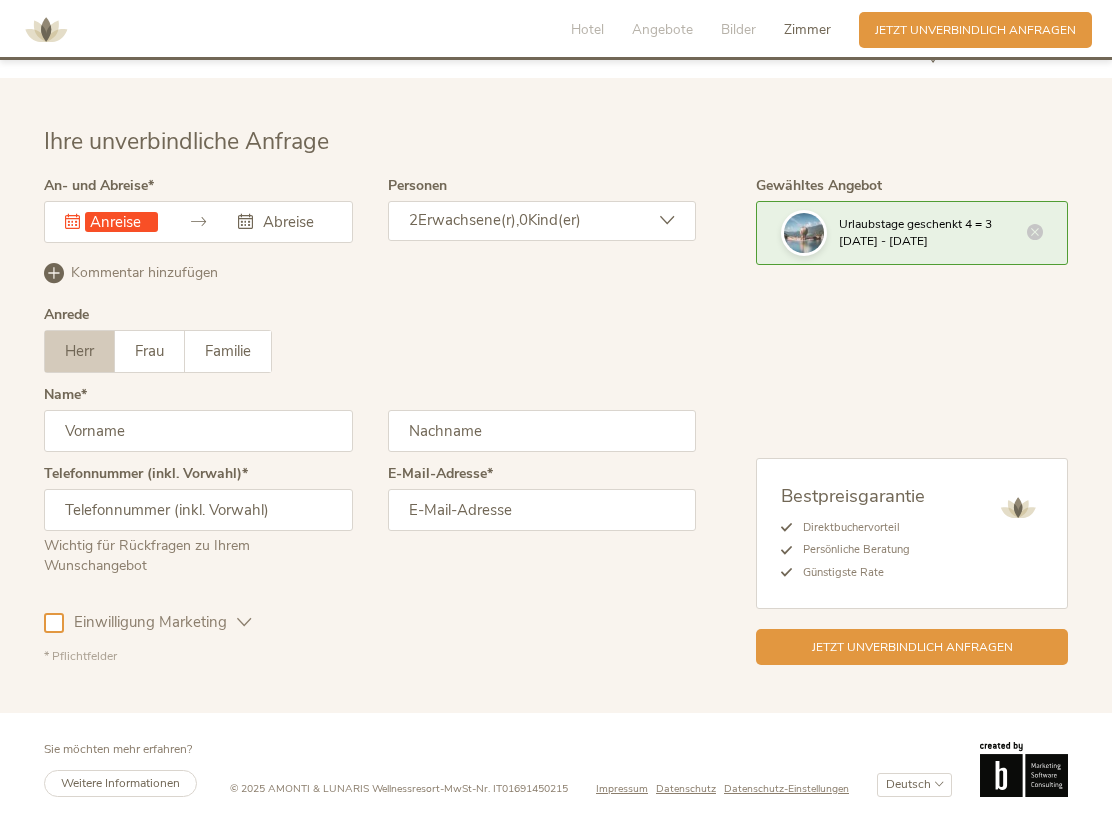 click at bounding box center (72, 221) 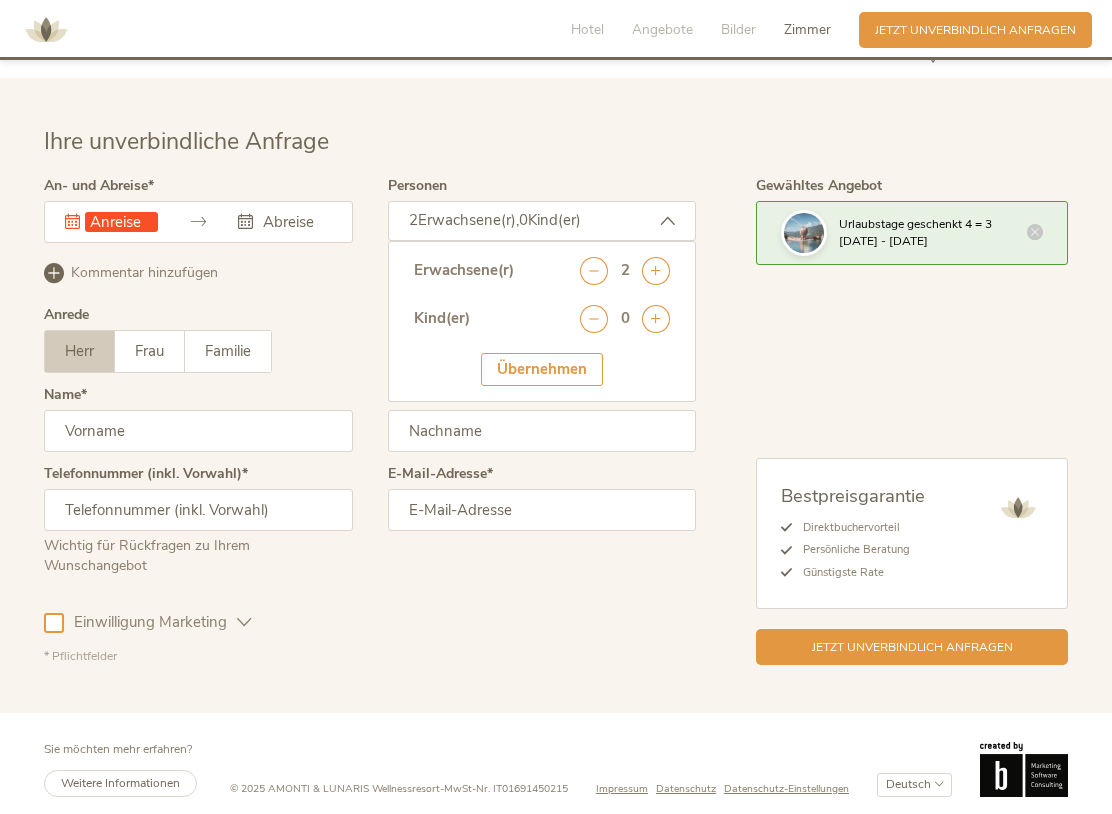 click on "Erwachsene(r)
2
Kind(er)
0
Übernehmen" at bounding box center [542, 321] 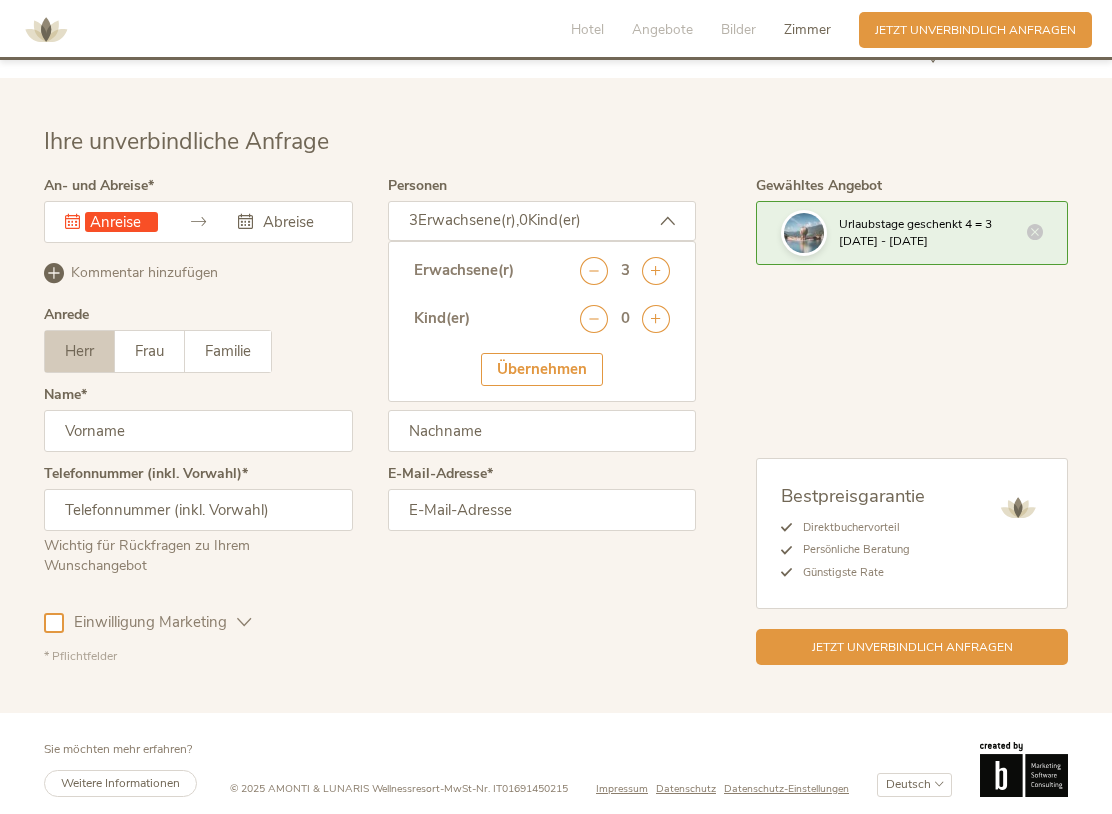 click at bounding box center [656, 271] 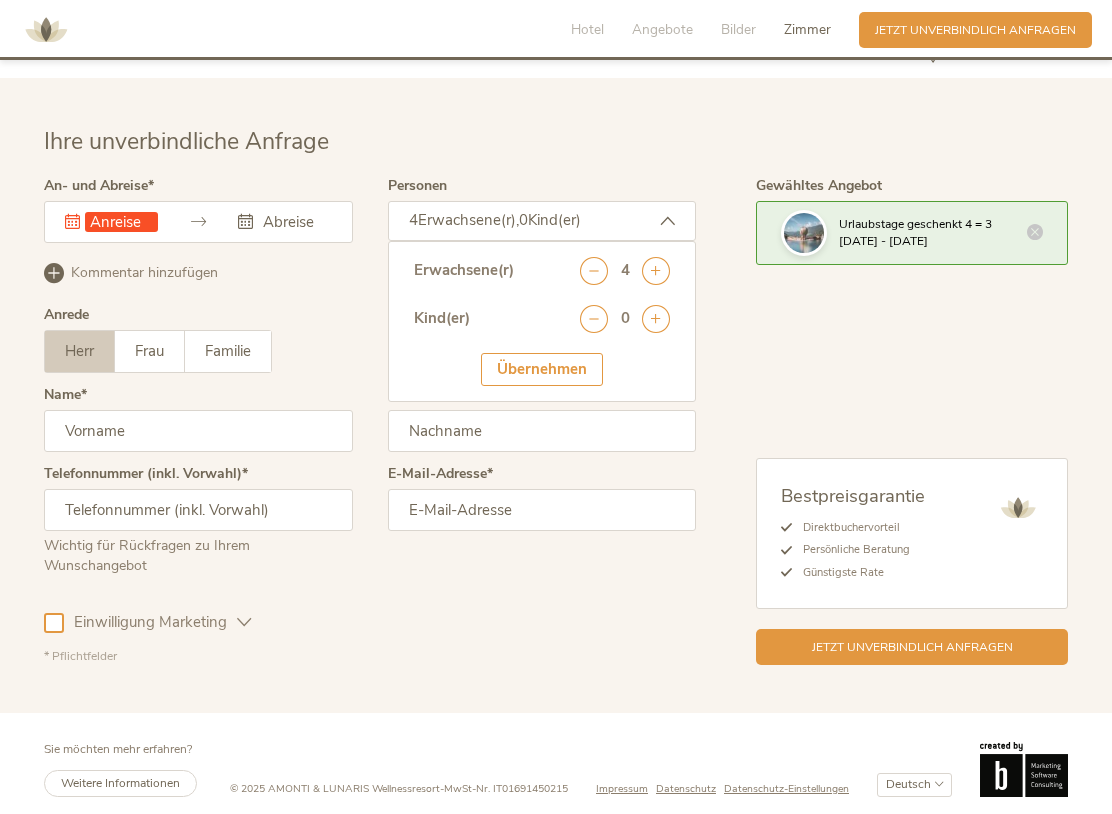 click on "Gewähltes Angebot Urlaubstage geschenkt 4 = 3
[DATE] -
[DATE]
Bestpreisgarantie Direktbuchervorteil Persönliche Beratung Günstigste Rate Jetzt unverbindlich anfragen" at bounding box center (882, 422) 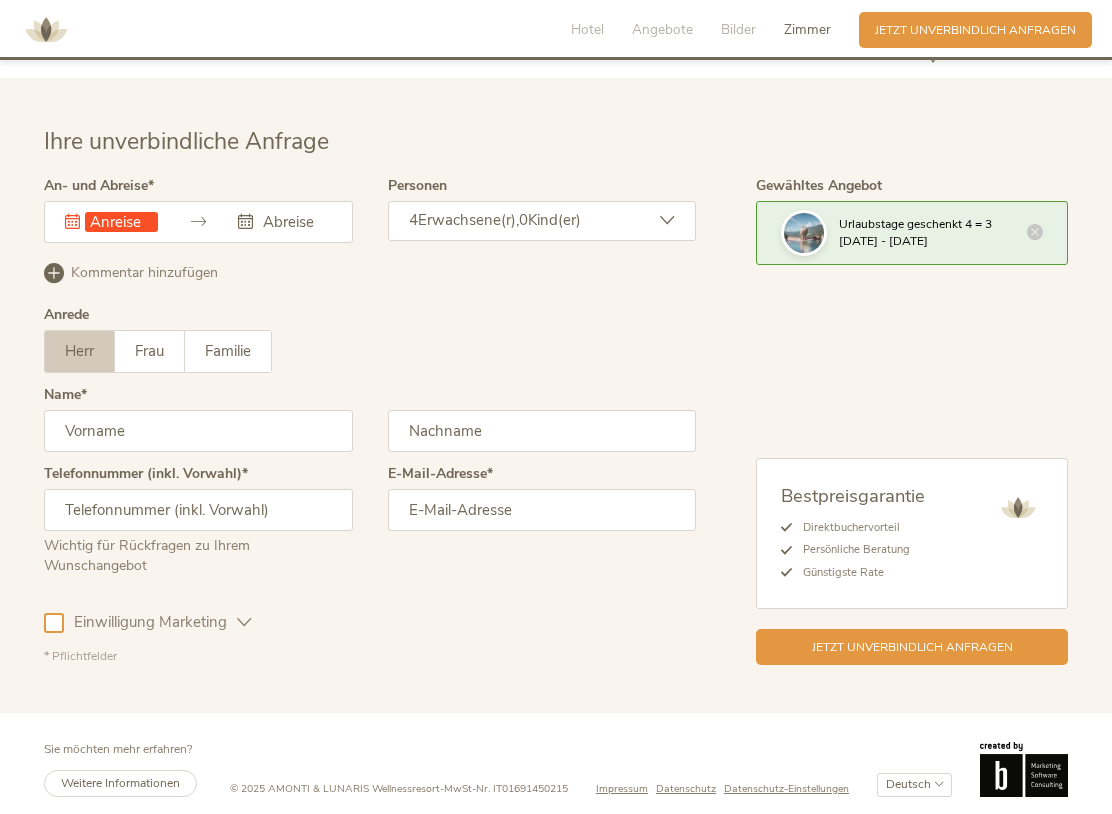 click at bounding box center [72, 221] 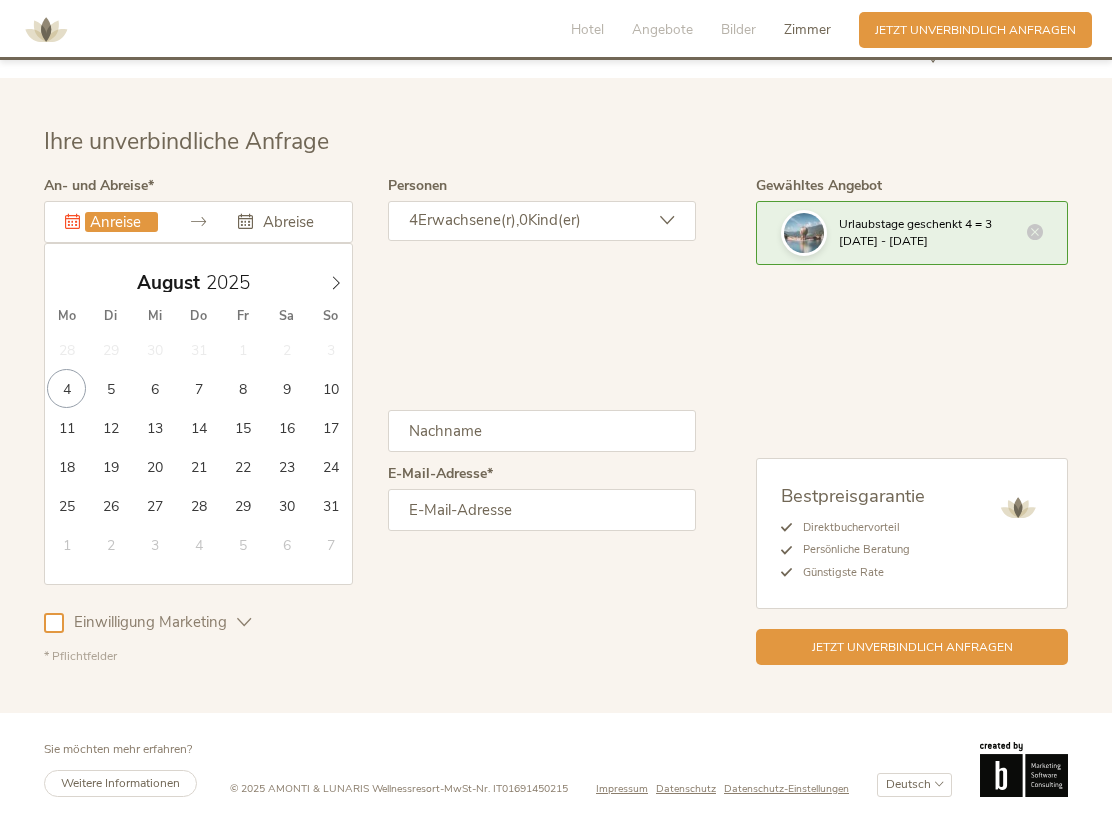 click on "[MONTH]  [YEAR]" at bounding box center (199, 283) 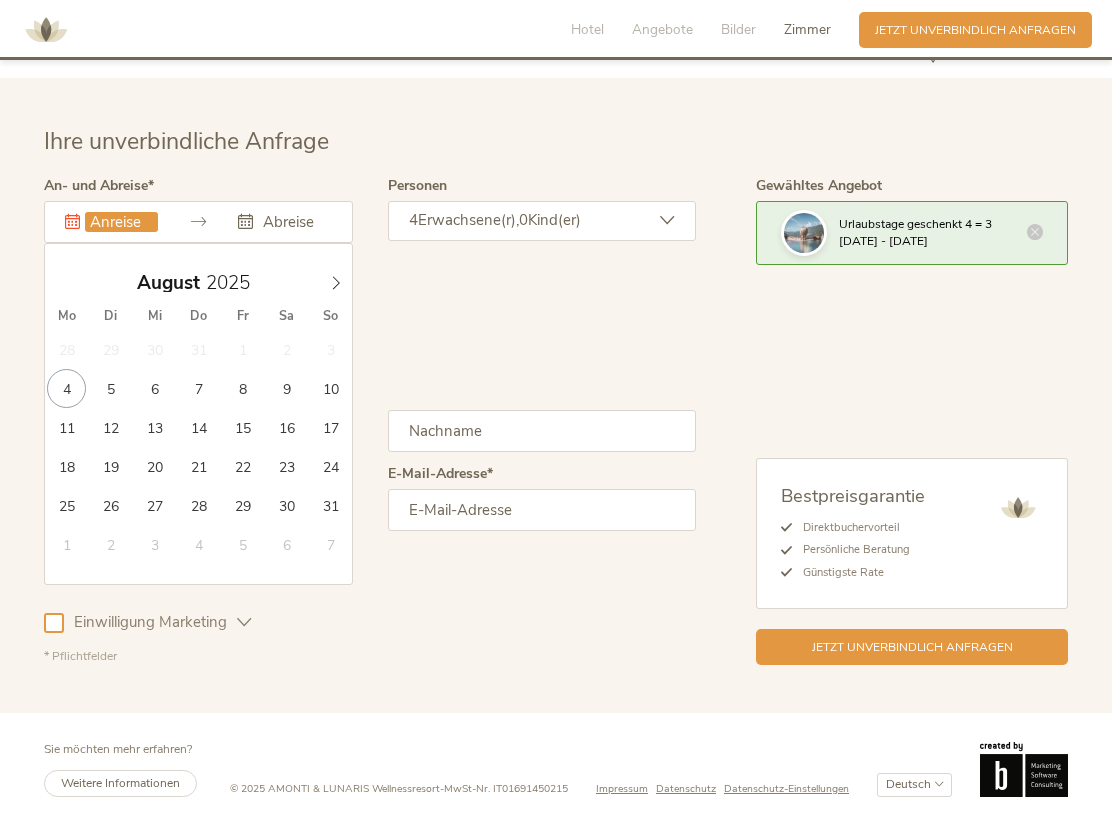 click at bounding box center (336, 278) 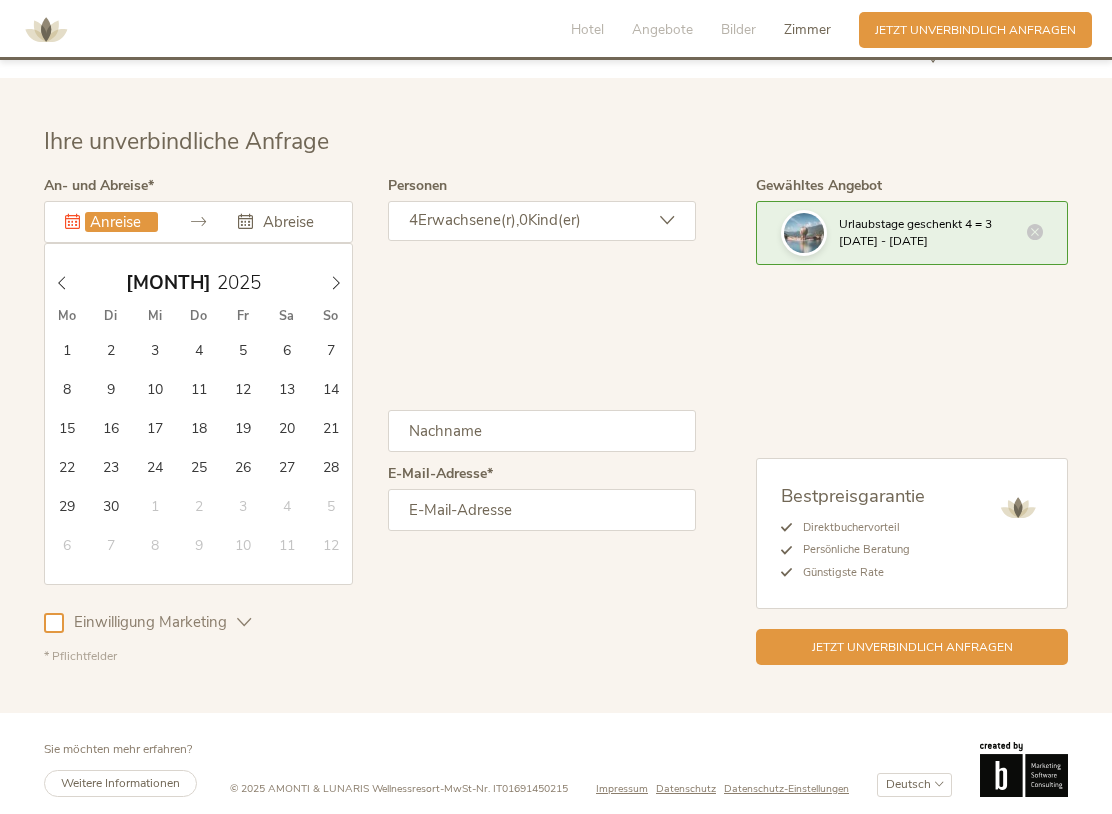 click on "[MONTH]  [YEAR]" at bounding box center (199, 283) 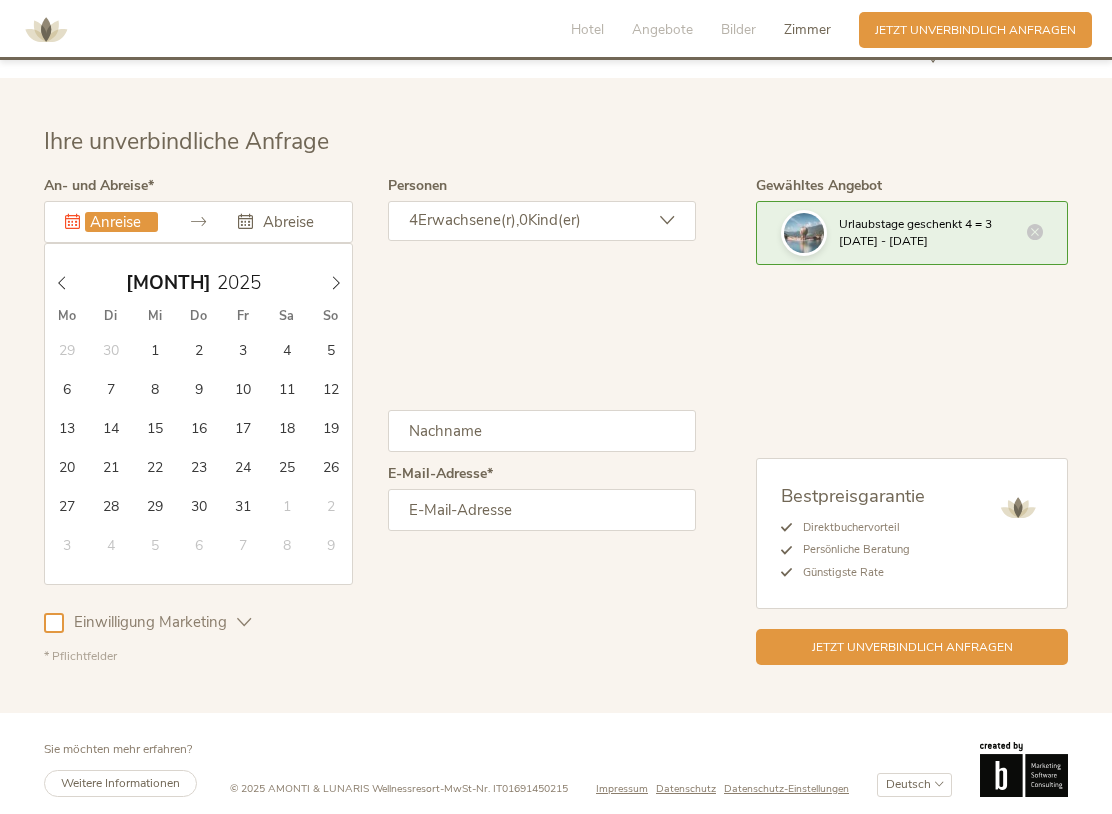 type on "[DATE]" 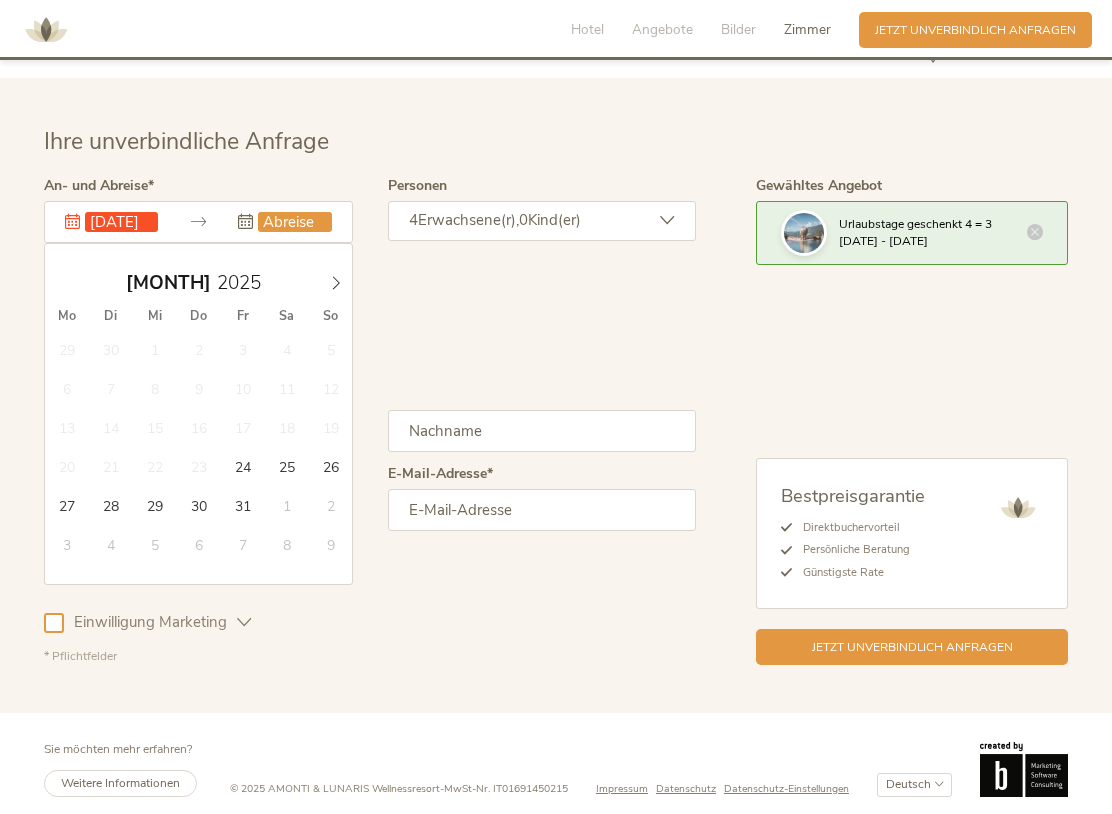 click at bounding box center (294, 222) 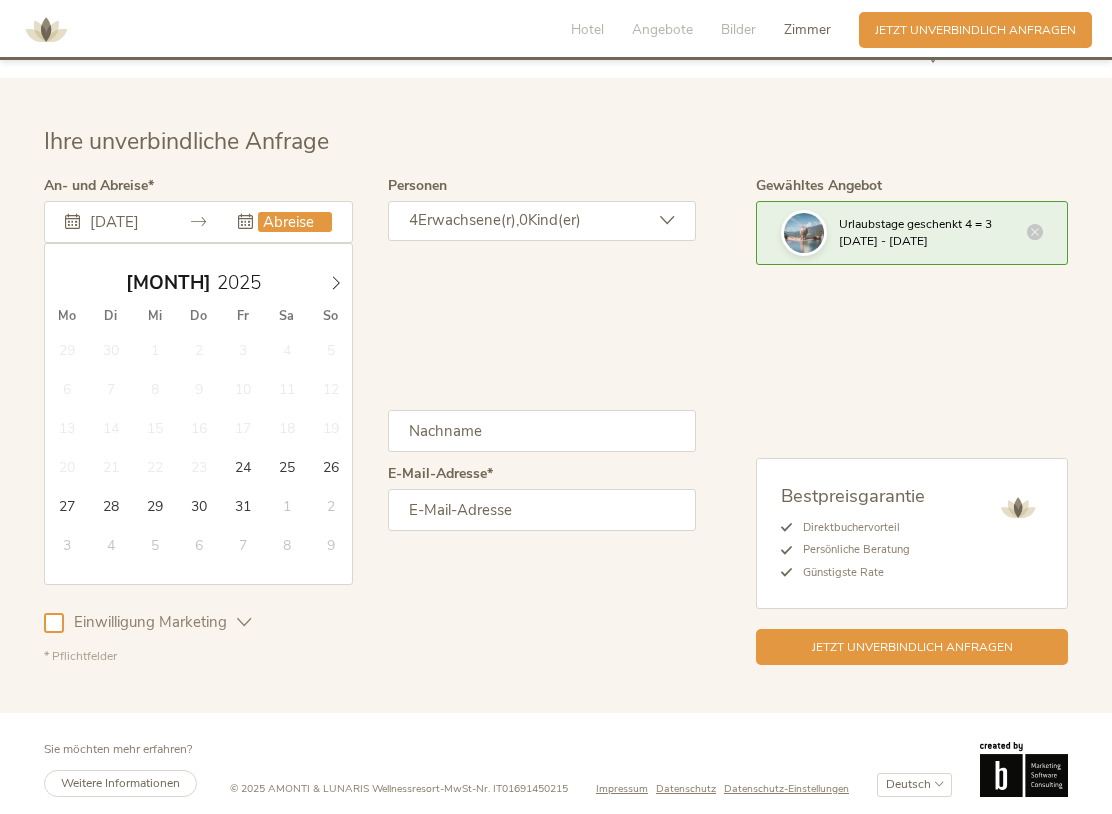 click on "Ihre unverbindliche Anfrage
An- und Abreise
[DATE]
[MONTH]  [YEAR]
Mo Di Mi Do Fr Sa So
29 30 1 2 3 4 5 6 7 8 9 10 11 12 13 14 15 16 17 18 19 20 21 22 23 24 25 26 27 28 29 30 31 1 2 3 4 5 6 7 8 9 [MONTH]  [YEAR]
Mo Di Mi Do Fr Sa So
29 30 1 2 3 4 5 6 7 8 9 10 11 12 13 14 15 16 17 18 19 20 21 22 23 24 25 26 27 28 29 30 31 1 2 3 4 5 6 7 8 9
Personen
4  Erwachsene(r),  0  Kind(er)
4 0" at bounding box center (556, 395) 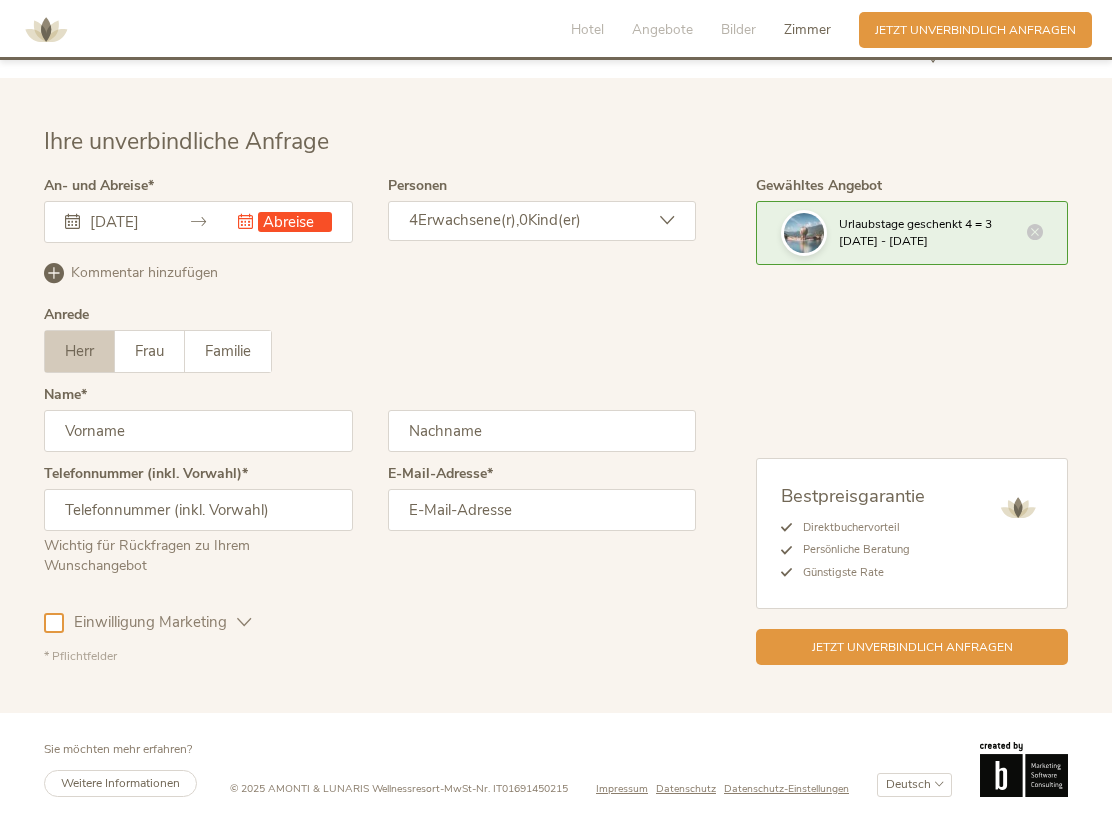 click at bounding box center [245, 221] 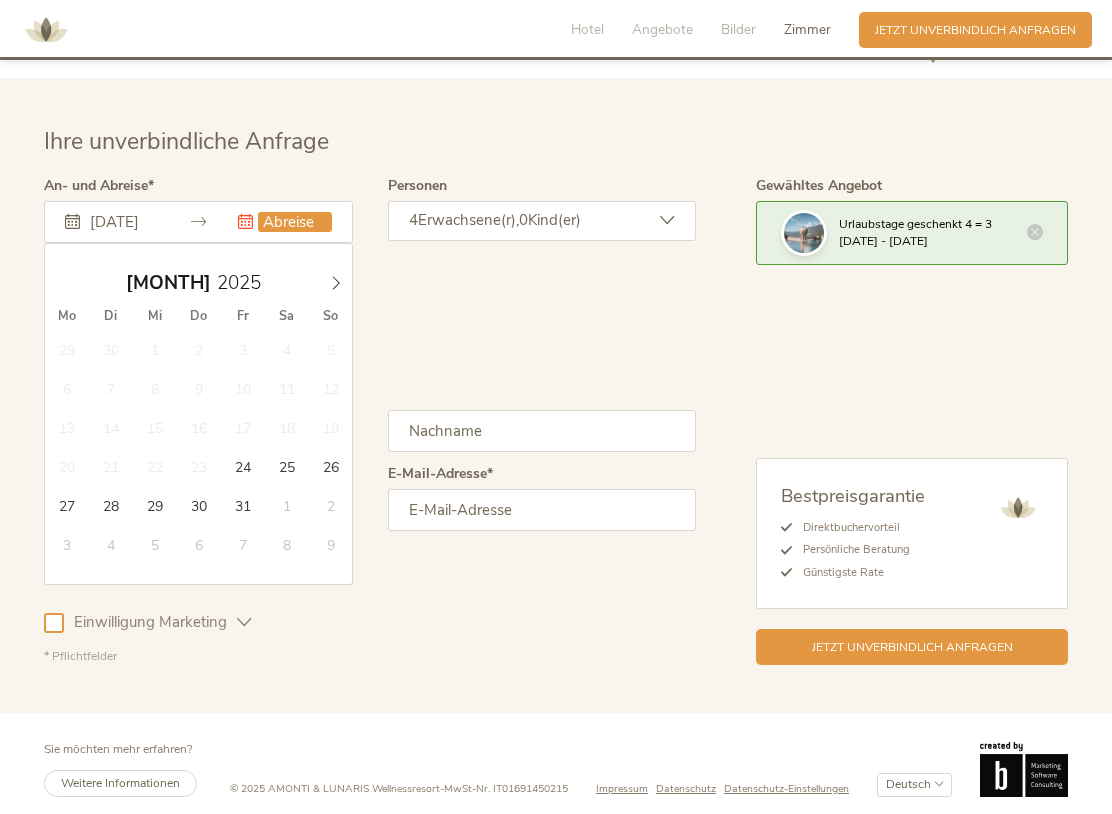 click on "Ihre unverbindliche Anfrage
An- und Abreise
[DATE]
Dieses Feld muss ausgefüllt werden.
[MONTH]  [YEAR]
Mo Di Mi Do Fr Sa So
29 30 1 2 3 4 5 6 7 8 9 10 11 12 13 14 15 16 17 18 19 20 21 22 23 24 25 26 27 28 29 30 31 1 2 3 4 5 6 7 8 9 [MONTH]  [YEAR]
Mo Di Mi Do Fr Sa So
29 30 1 2 3 4 5 6 7 8 9 10 11 12 13 14 15 16 17 18 19 20 21 22 23 24 25 26 27 28 29 30 31 1 2 3 4 5 6 7 8 9
Personen
4  Erwachsene(r),  0  Kind(er)
4" at bounding box center (556, 395) 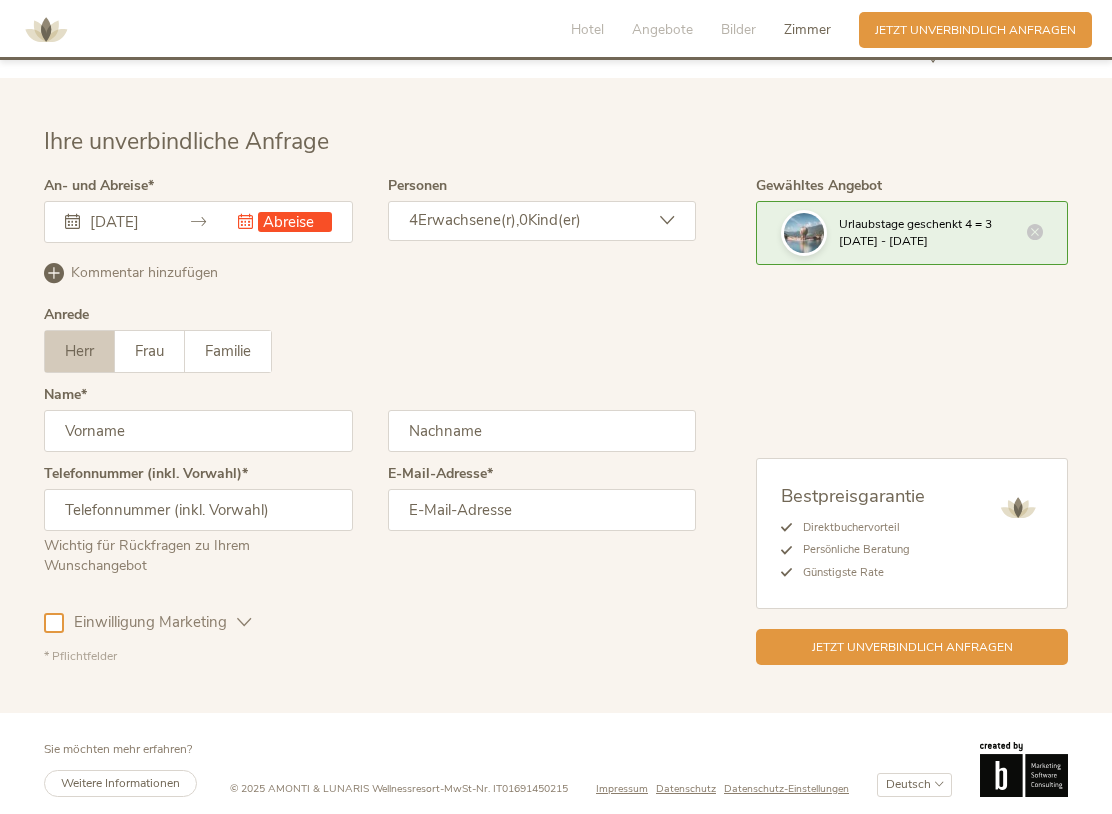 click at bounding box center (294, 222) 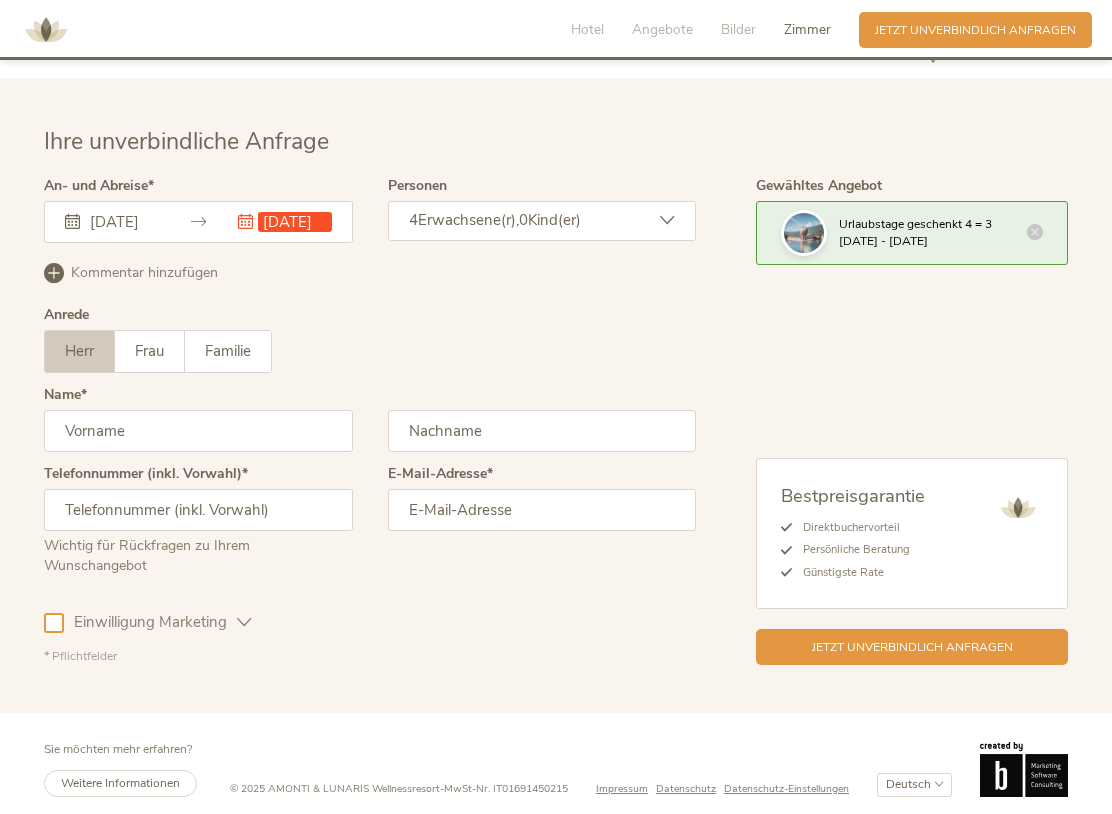 click at bounding box center [198, 510] 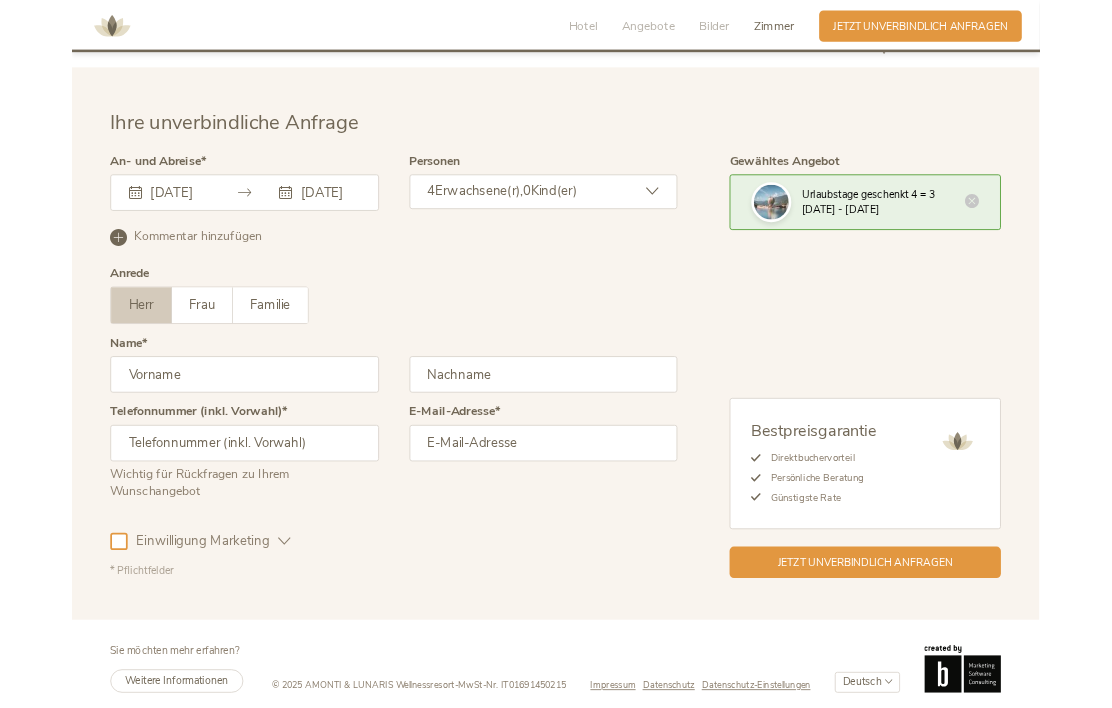 scroll, scrollTop: 5045, scrollLeft: 0, axis: vertical 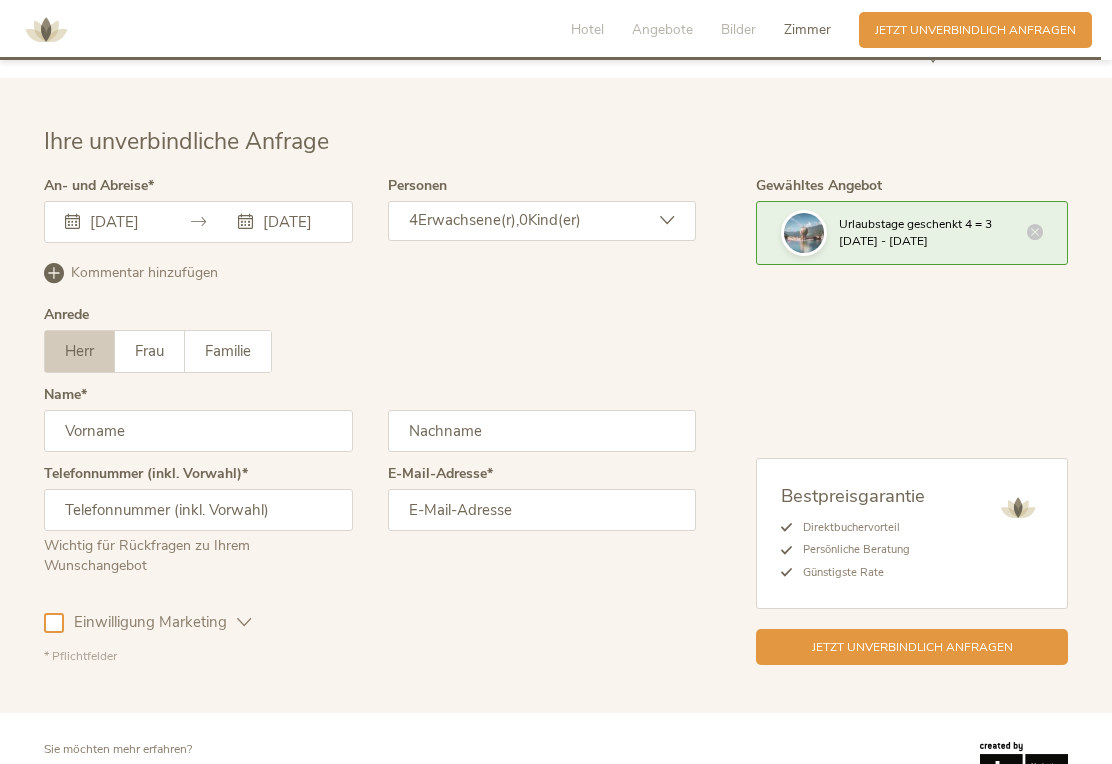 click on "[DATE]" at bounding box center [294, 222] 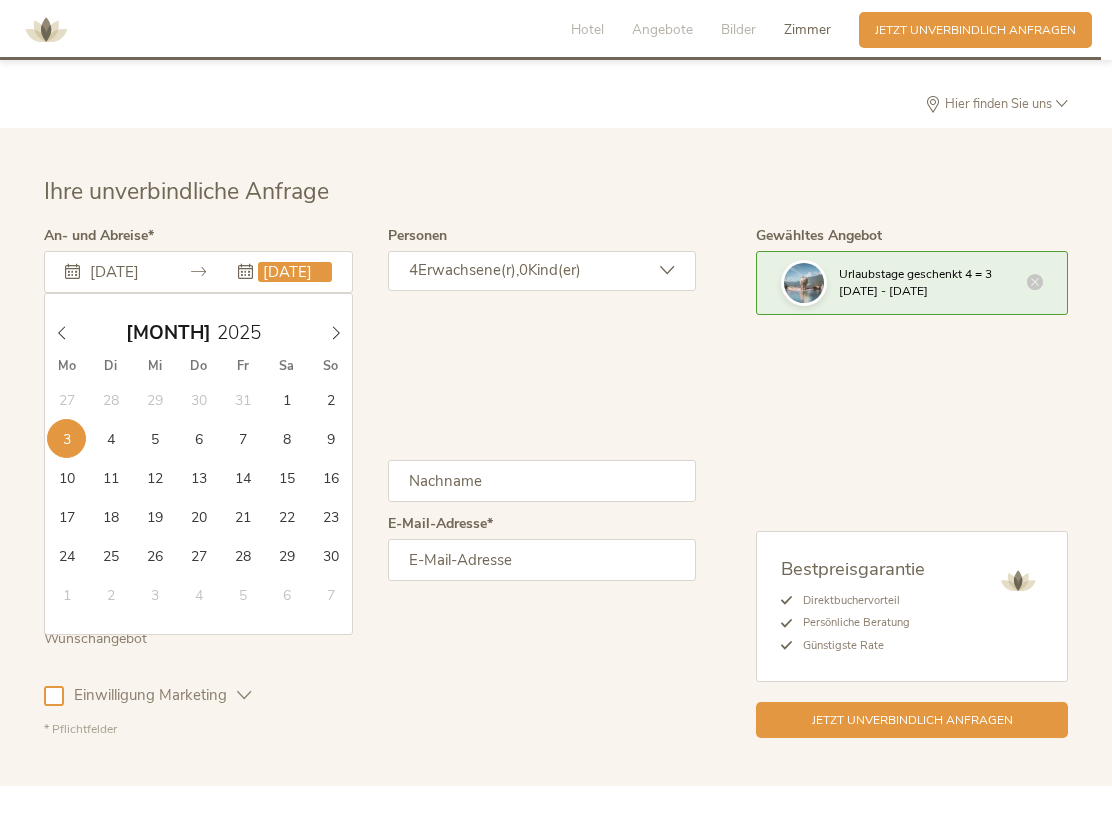 click on "November  2025" at bounding box center (199, 333) 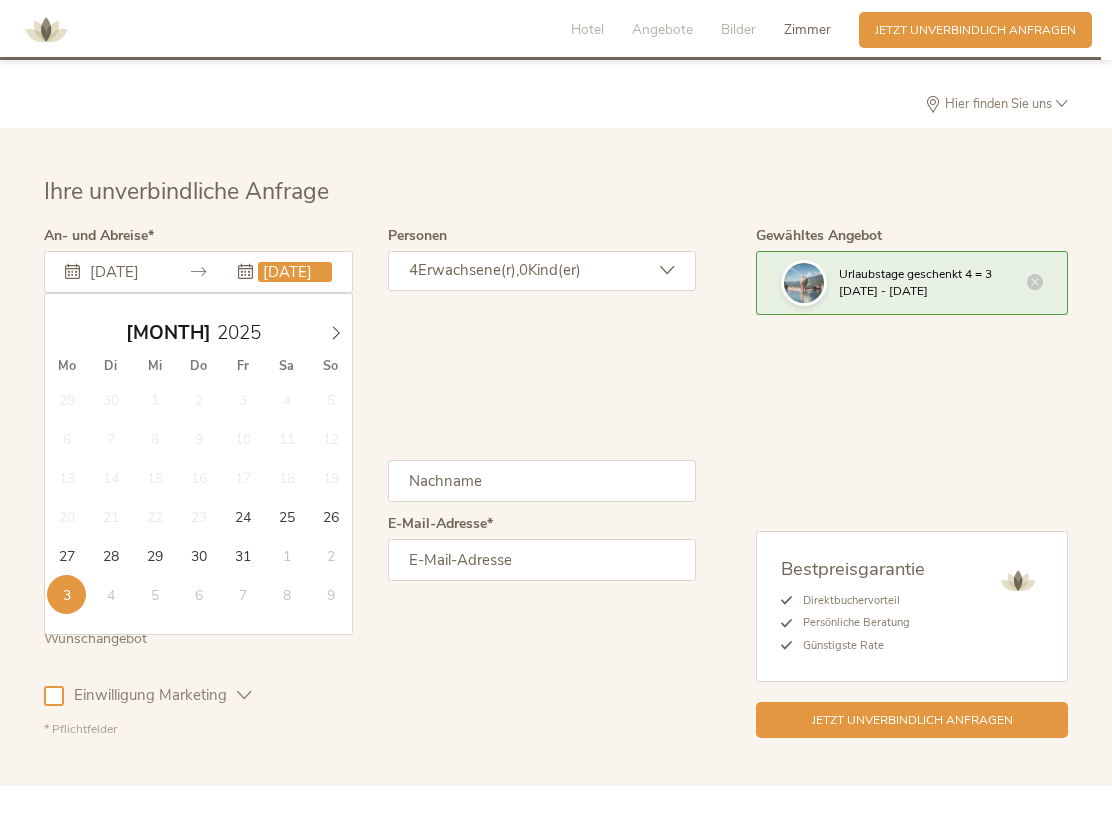 type on "[DATE]" 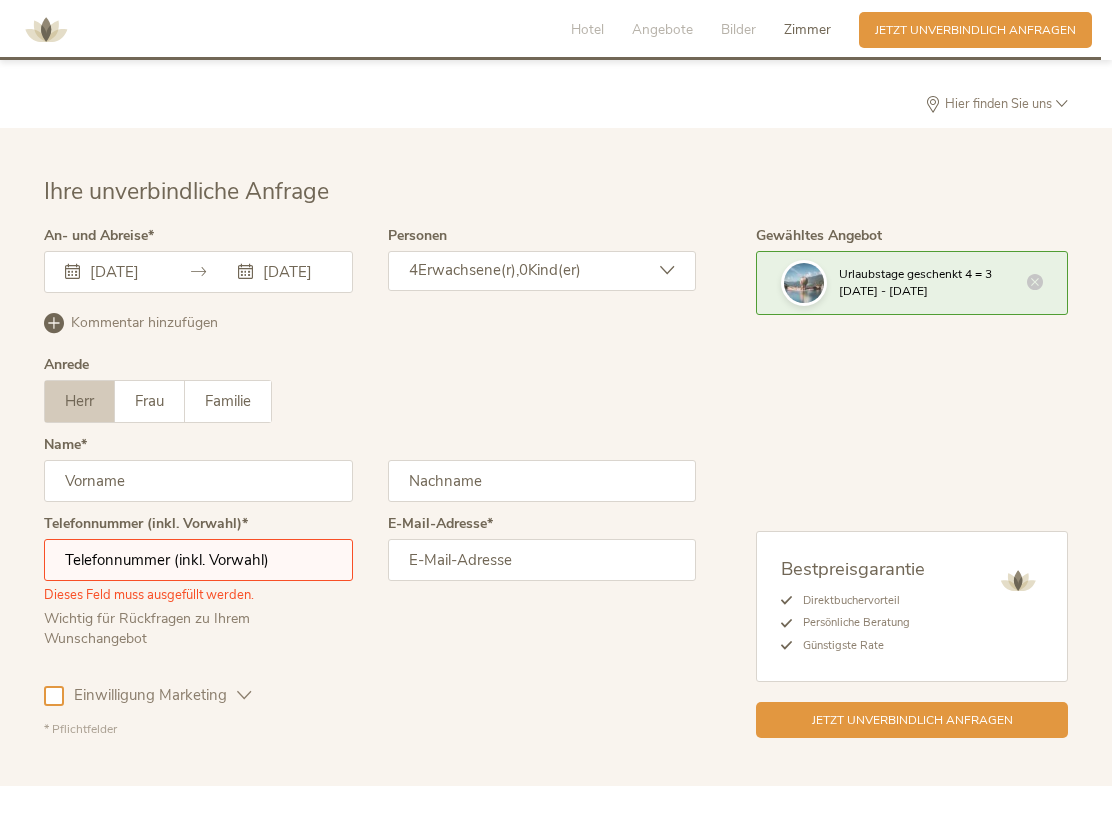 click at bounding box center [198, 481] 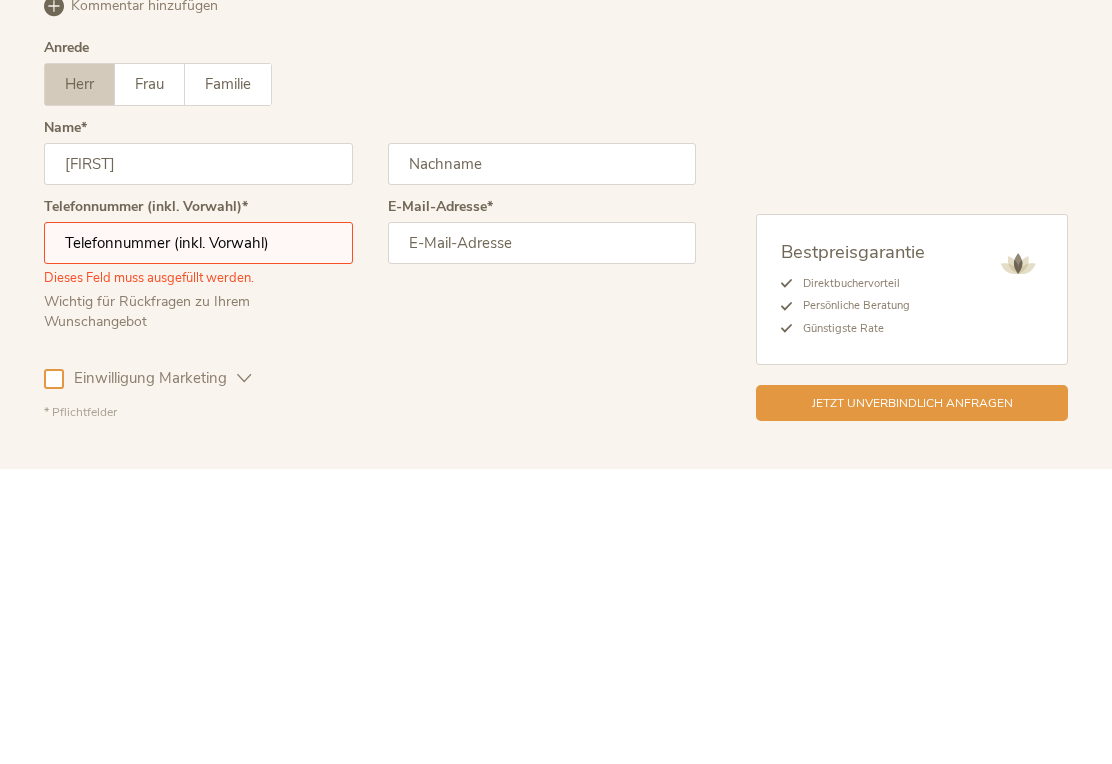 type on "[FIRST]" 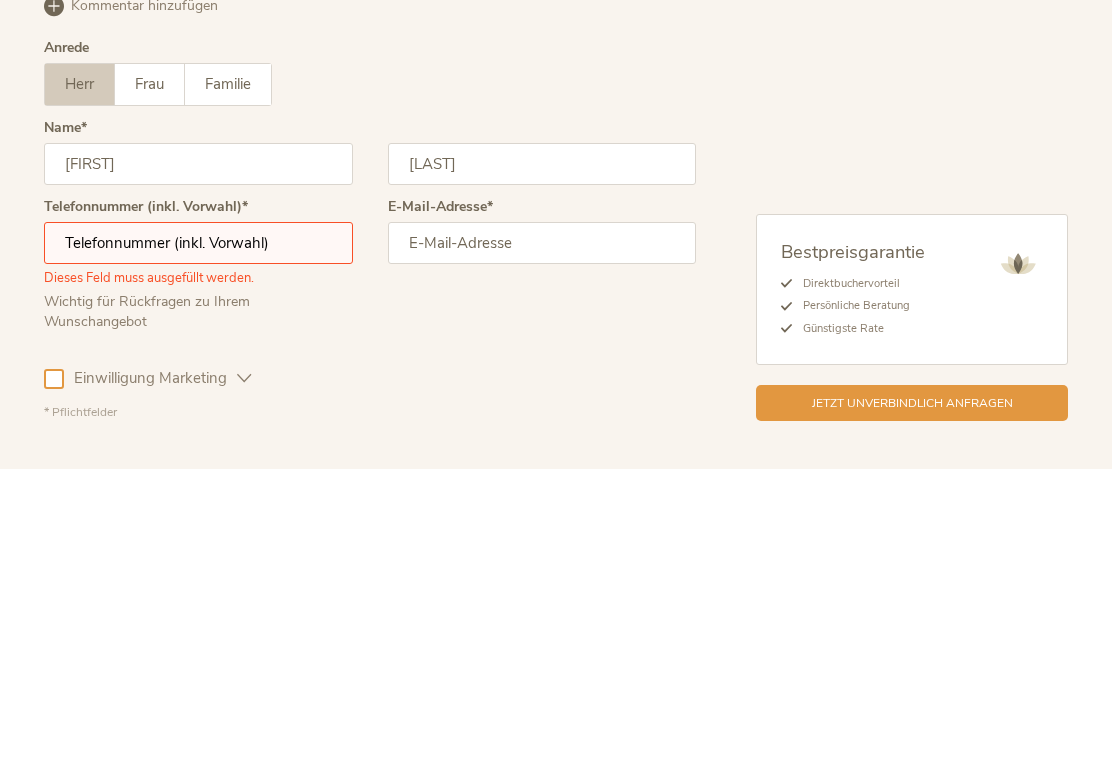 type on "[LAST]" 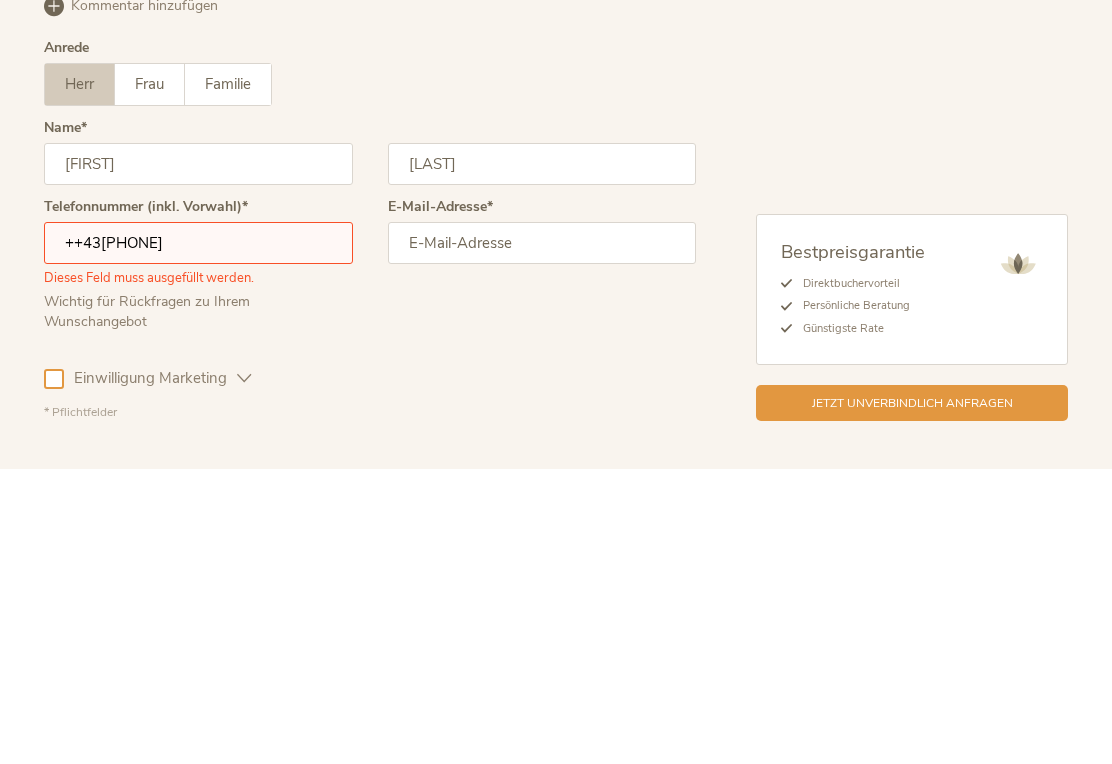 type on "++43[PHONE]" 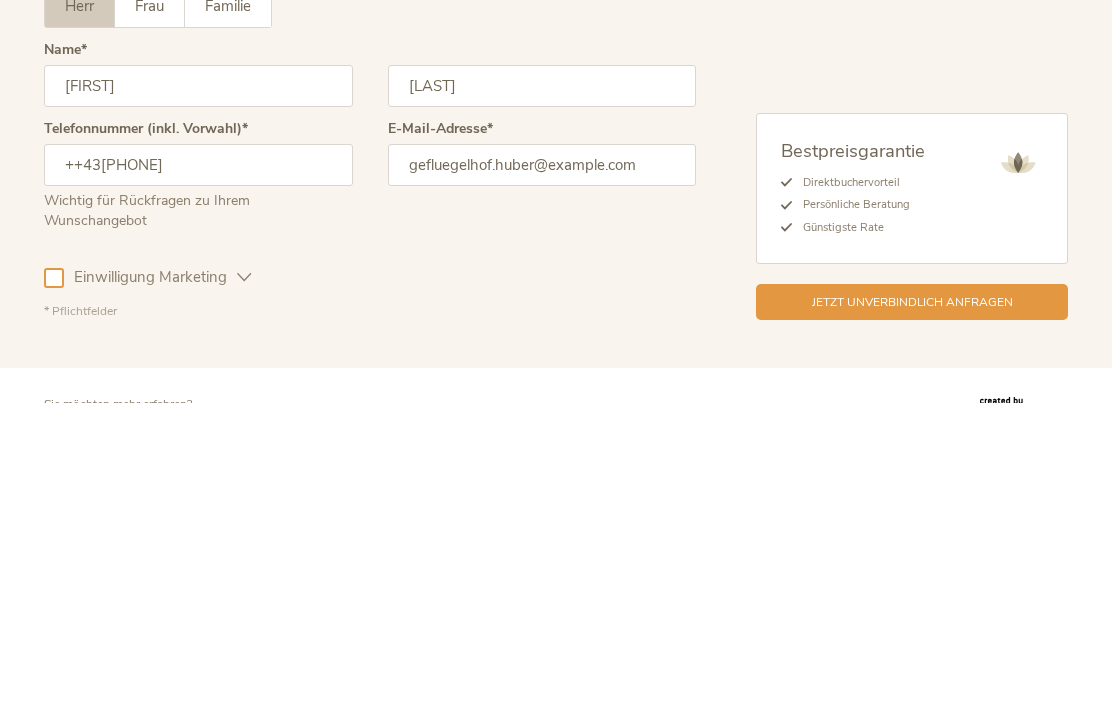 scroll, scrollTop: 5050, scrollLeft: 0, axis: vertical 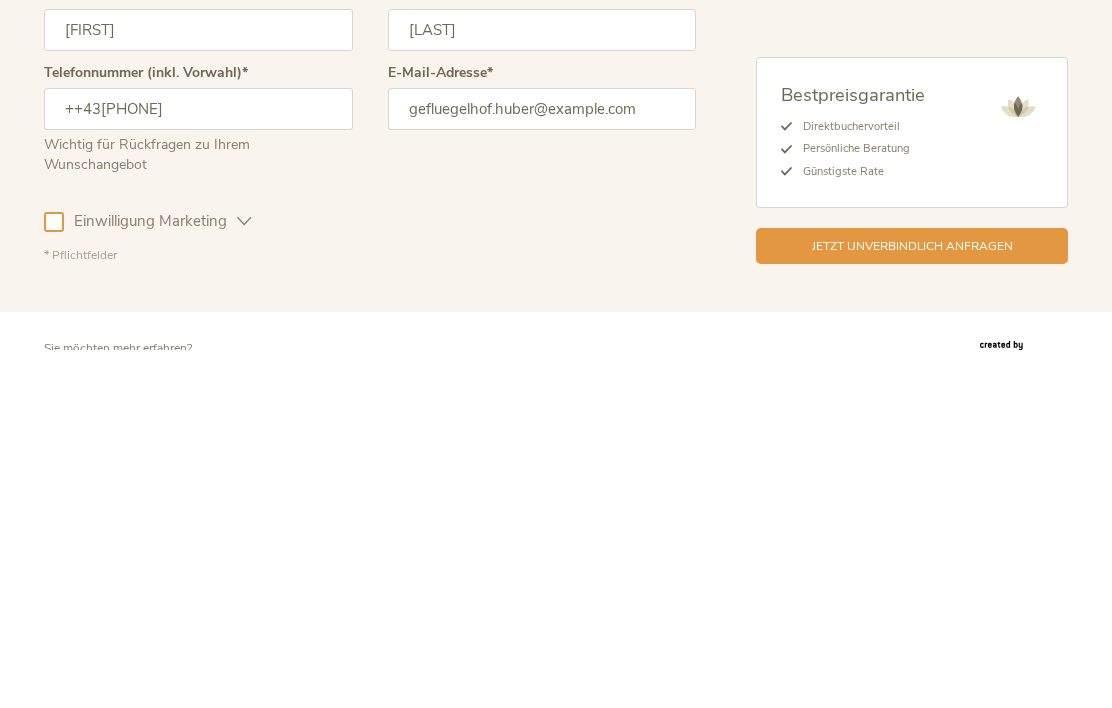 type on "gefluegelhof.huber@example.com" 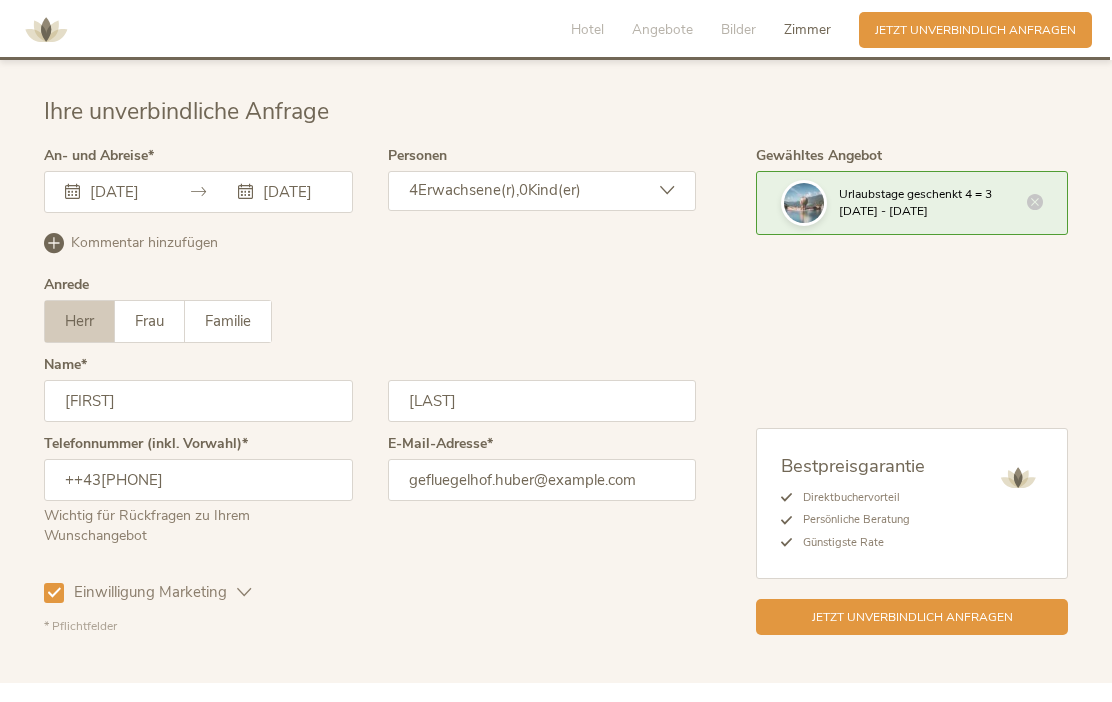 scroll, scrollTop: 5109, scrollLeft: 0, axis: vertical 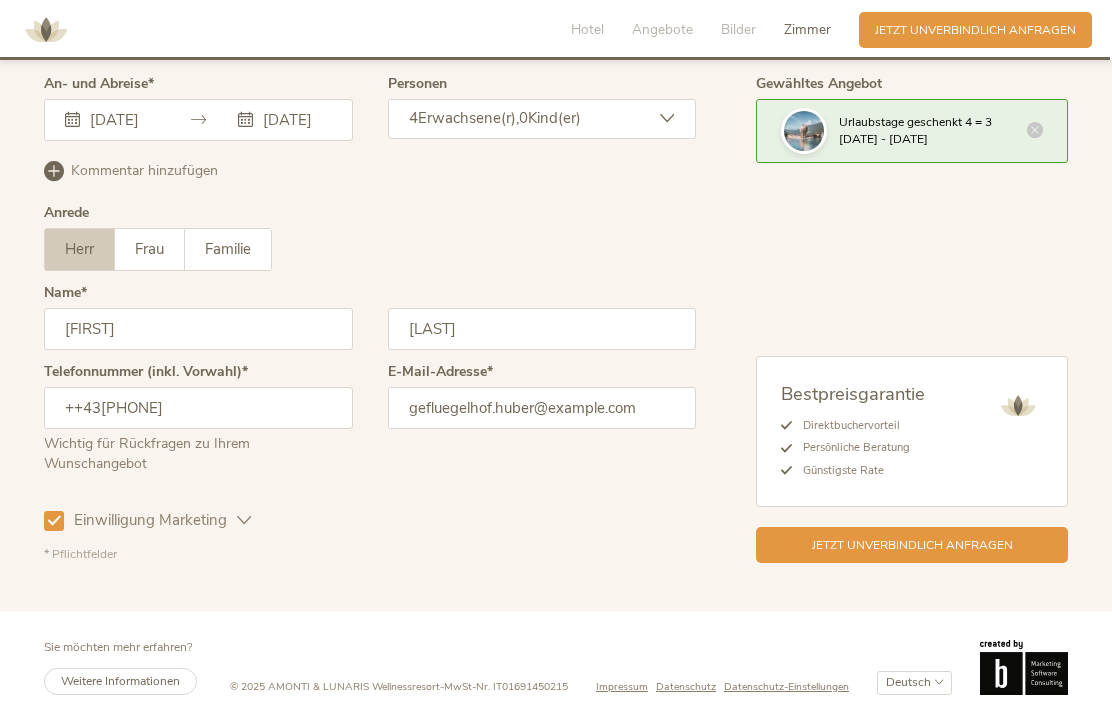 click on "Jetzt unverbindlich anfragen" at bounding box center (912, 545) 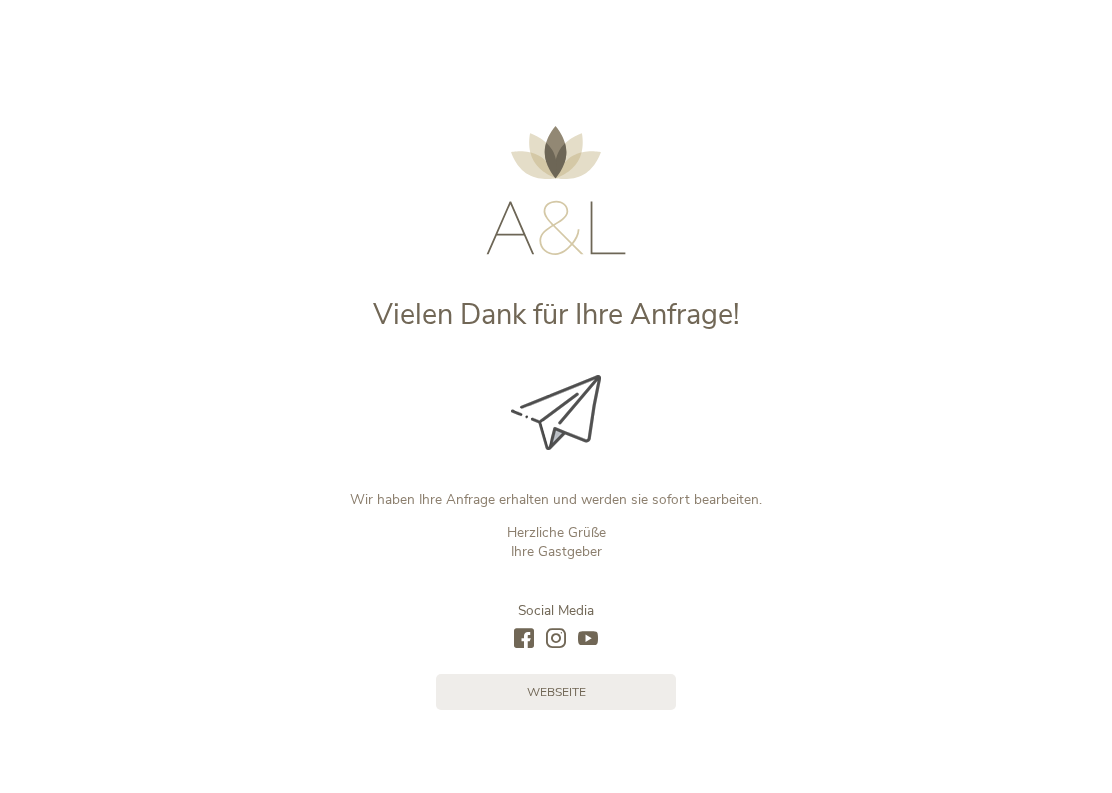 scroll, scrollTop: 0, scrollLeft: 0, axis: both 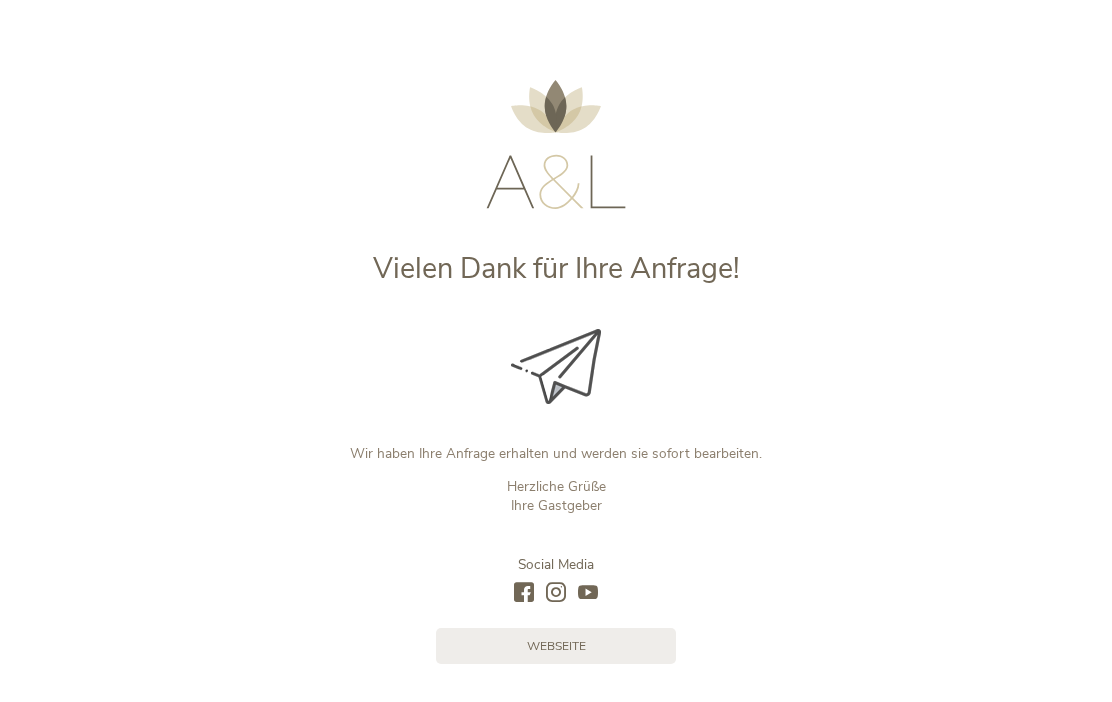 click on "Webseite" at bounding box center [556, 646] 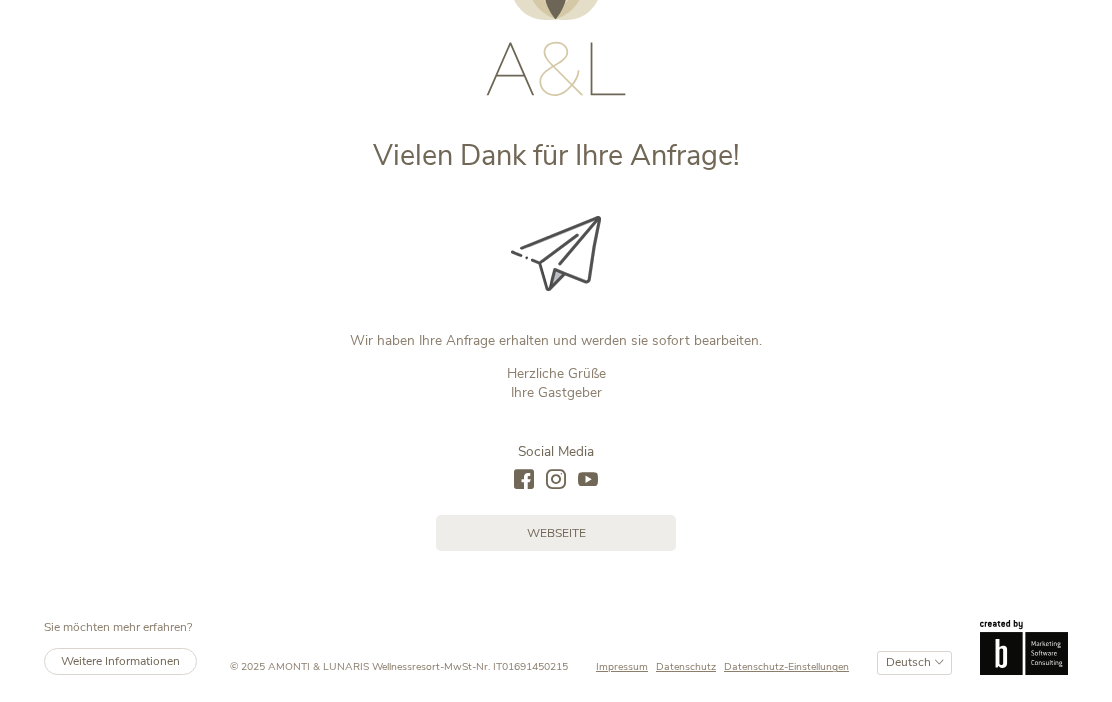 scroll, scrollTop: 0, scrollLeft: 0, axis: both 